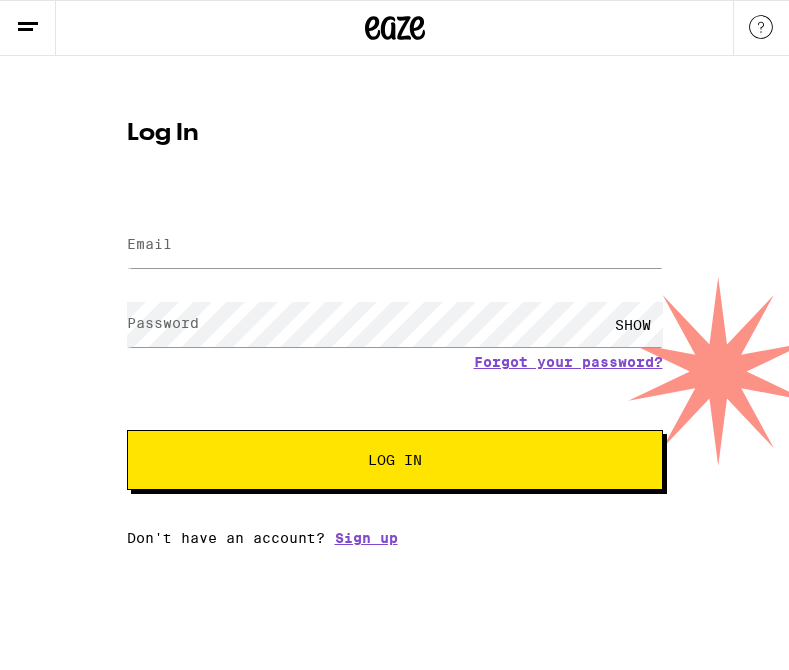 scroll, scrollTop: 0, scrollLeft: 0, axis: both 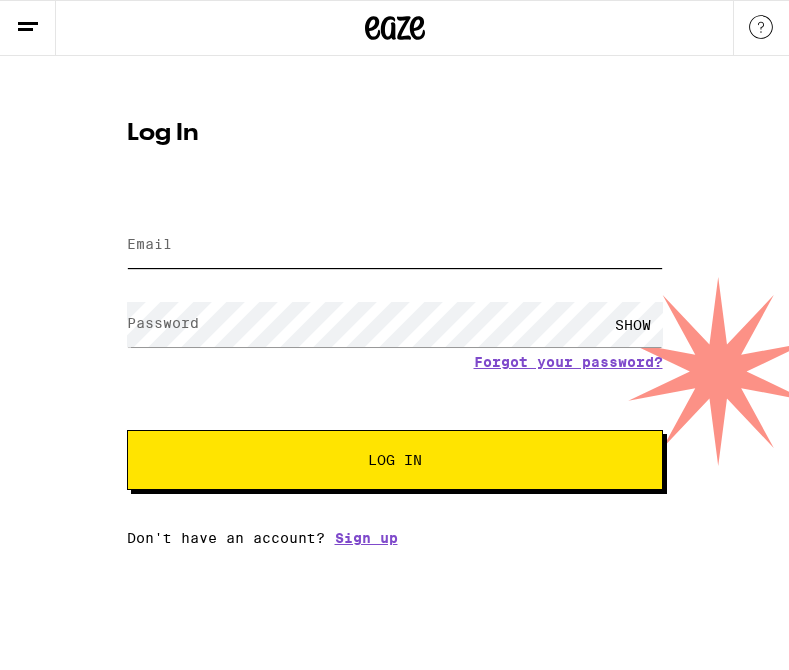 type on "[FIRST][LAST]@[EXAMPLE.COM]" 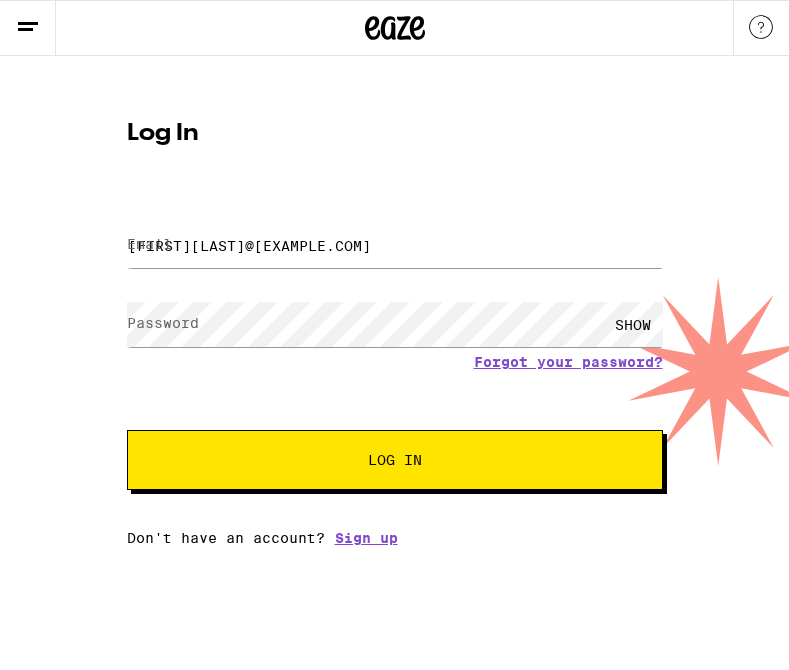 click on "Log In" at bounding box center [395, 460] 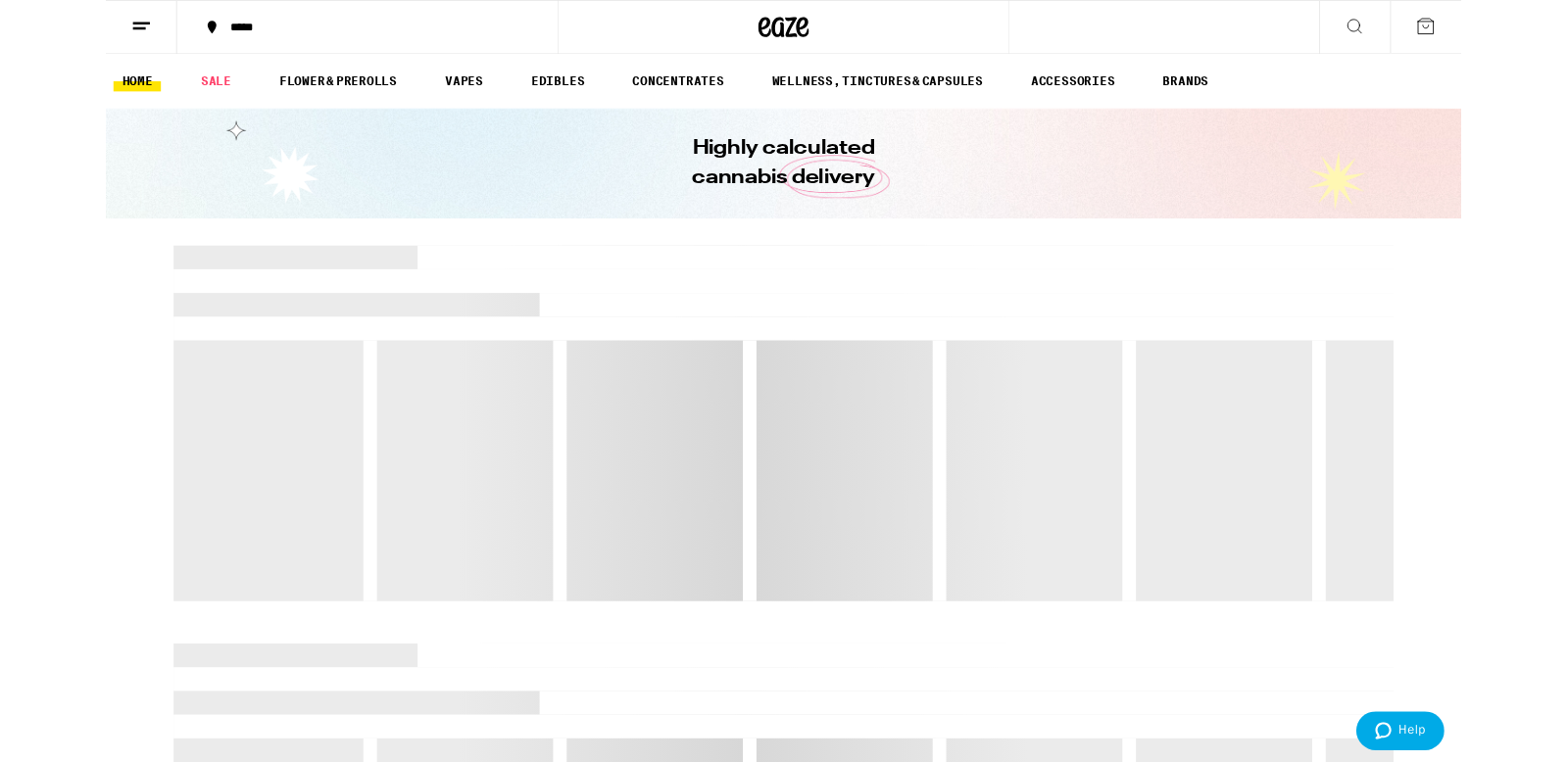 scroll, scrollTop: 0, scrollLeft: 0, axis: both 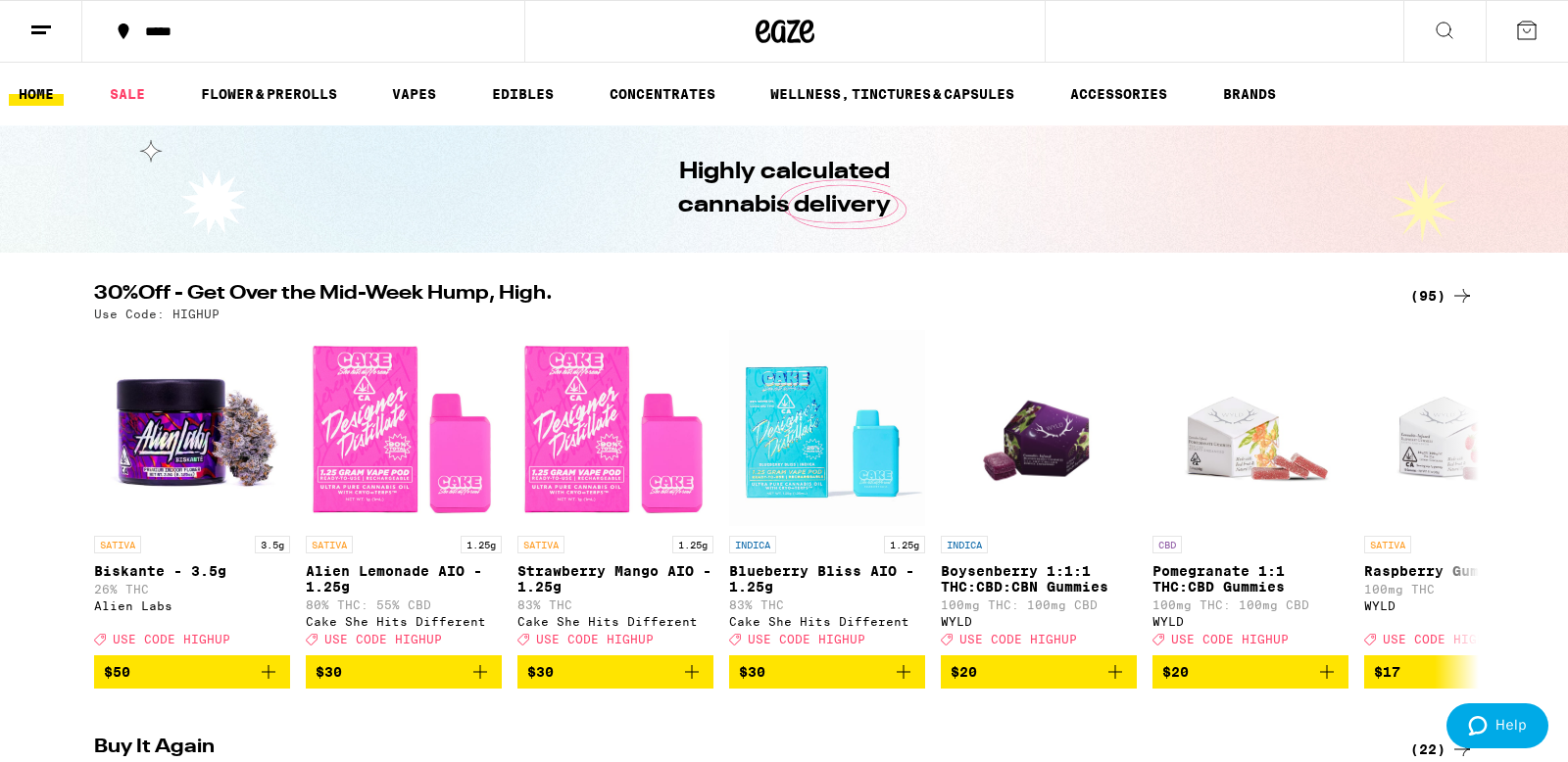 click on "*****" at bounding box center (303, 31) 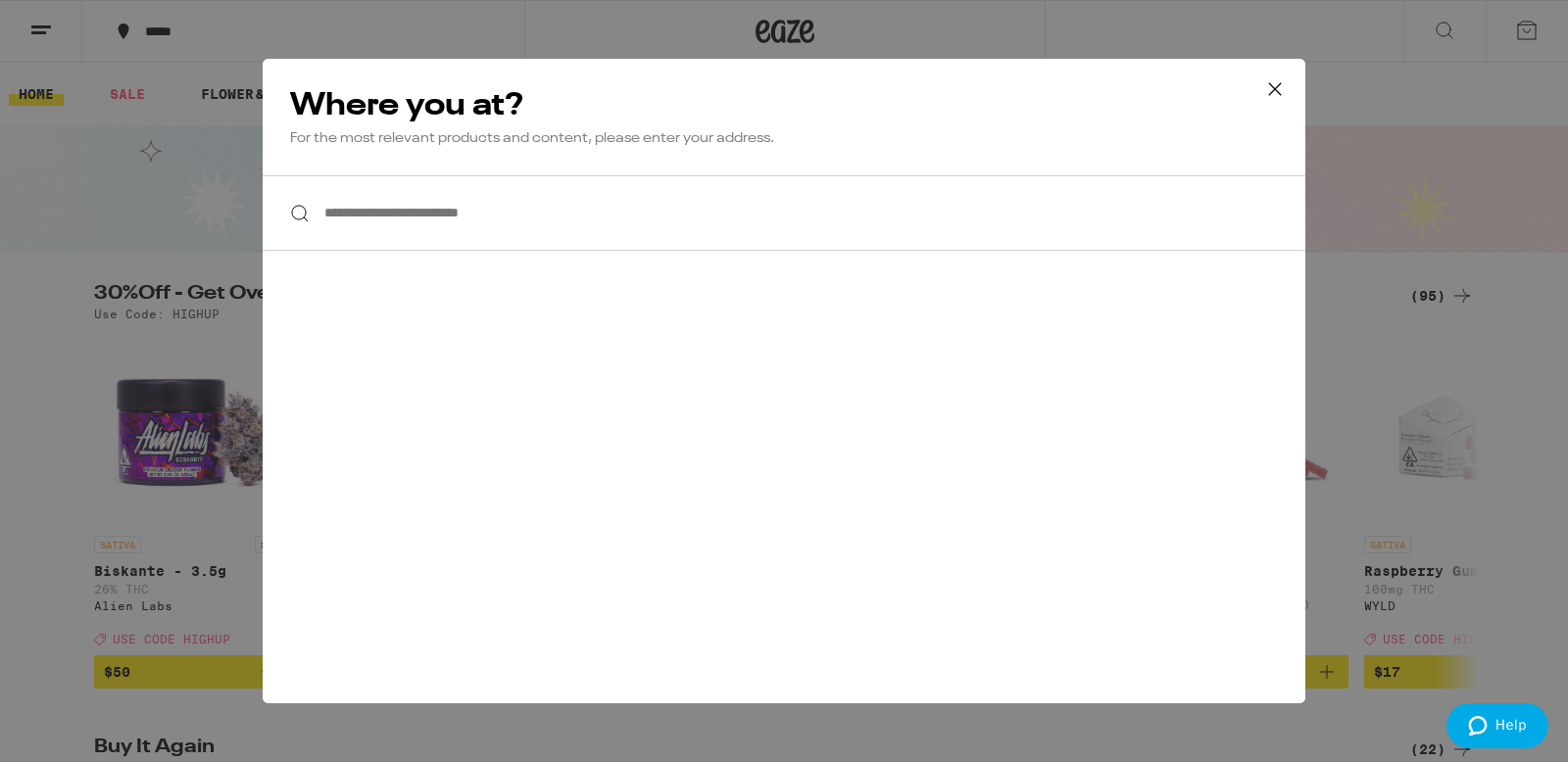 click on "**********" at bounding box center (784, 381) 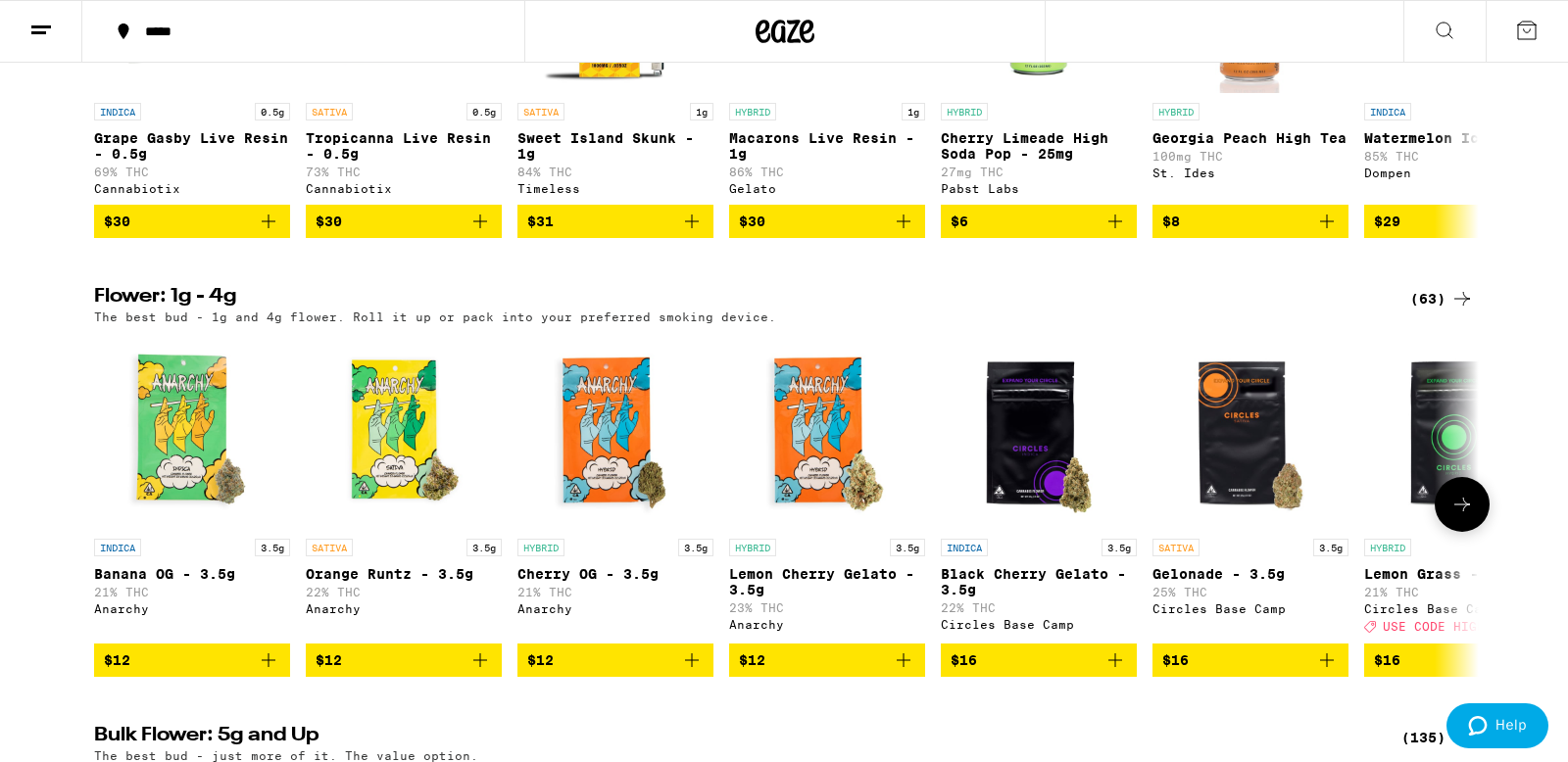 scroll, scrollTop: 883, scrollLeft: 0, axis: vertical 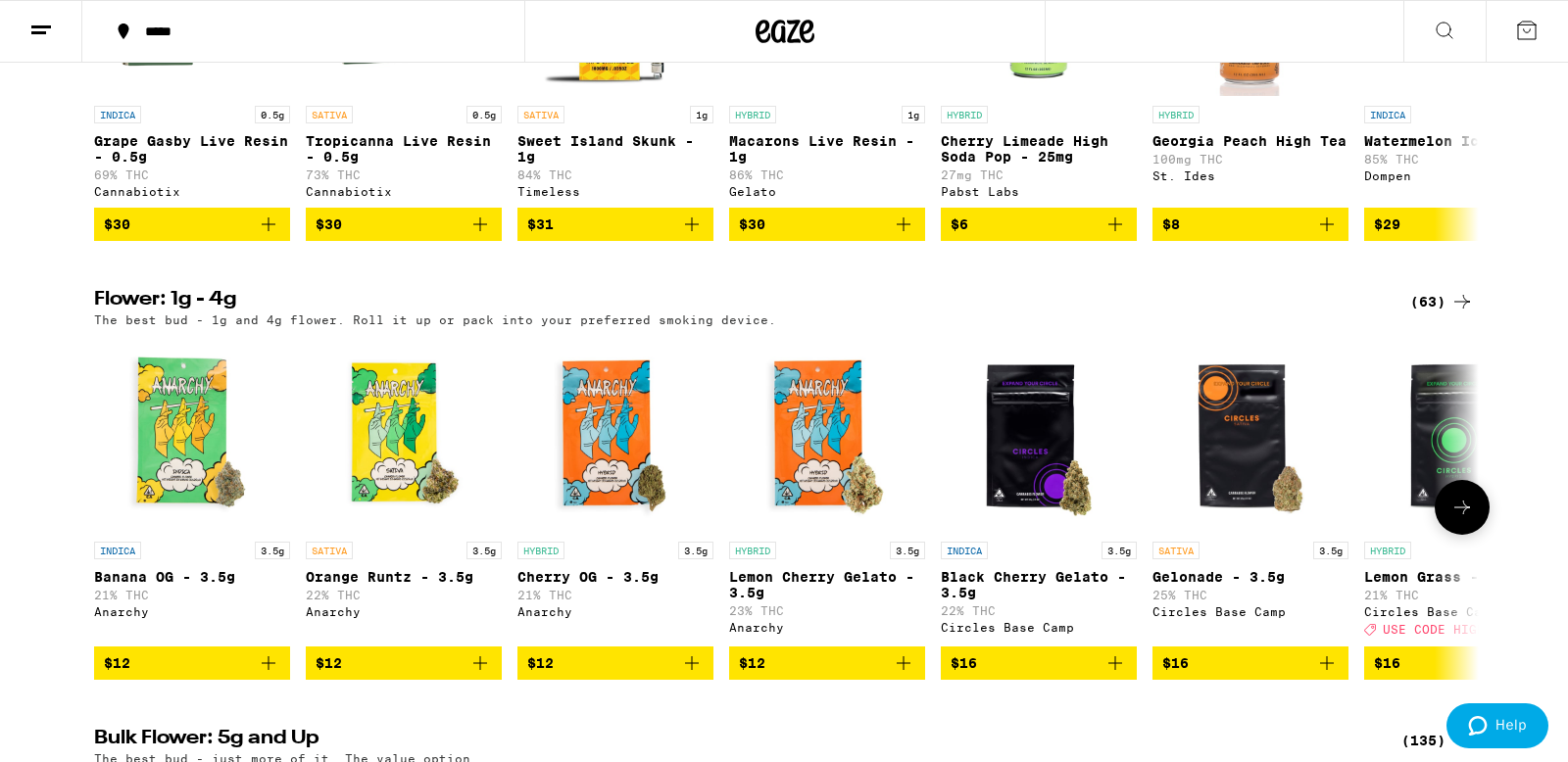 click at bounding box center (1462, 507) 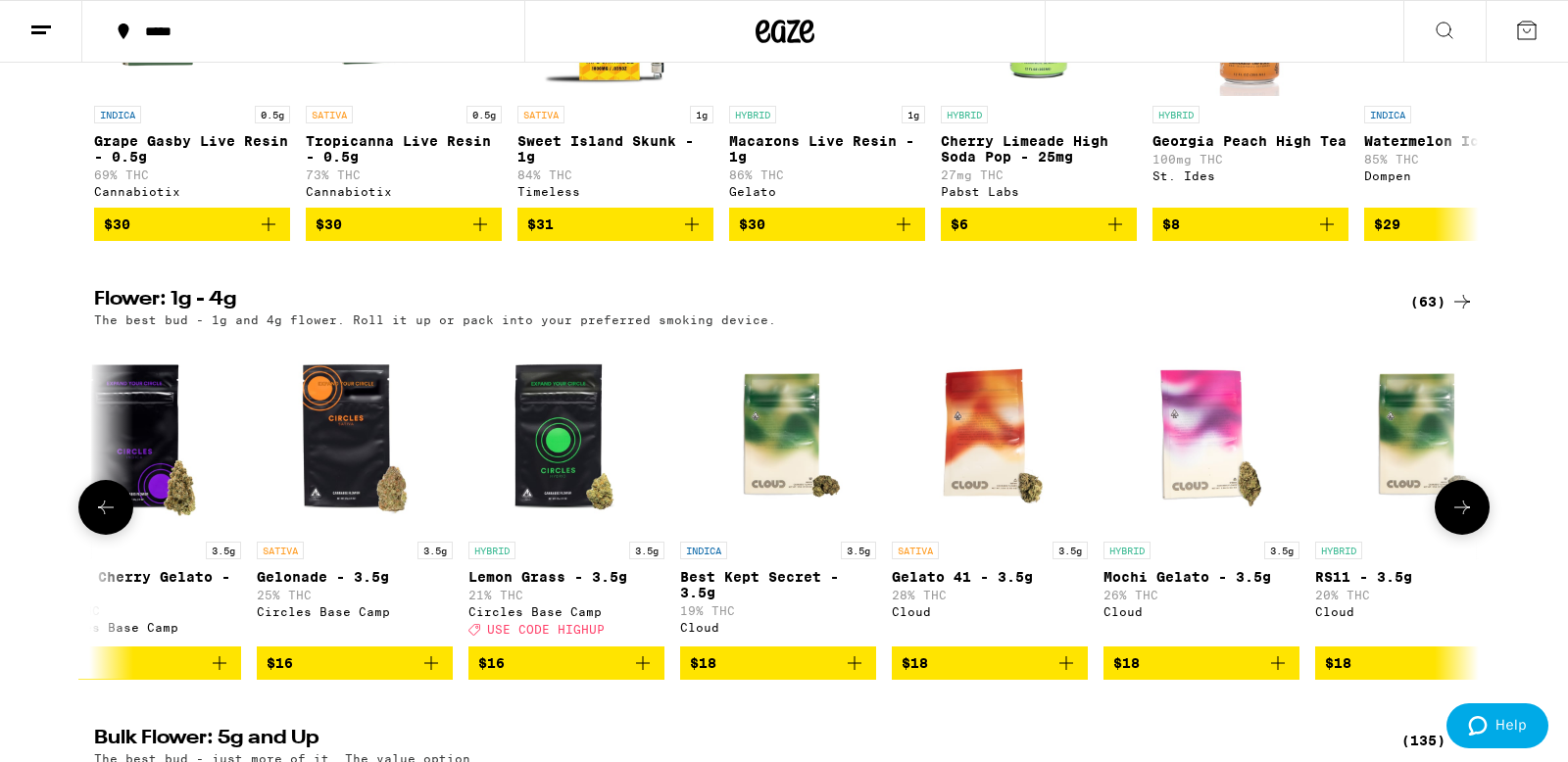 scroll, scrollTop: 0, scrollLeft: 1166, axis: horizontal 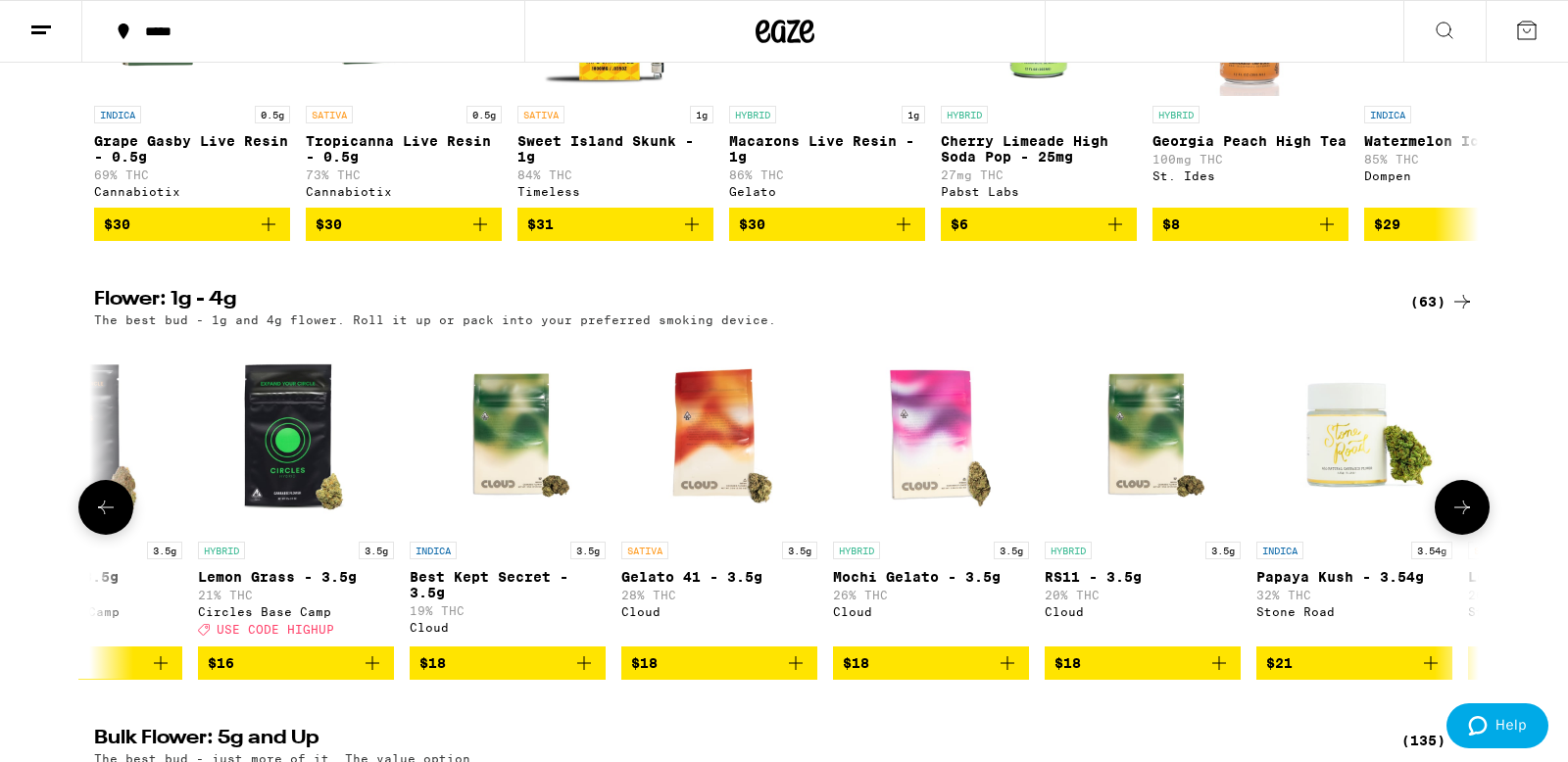 click at bounding box center (1462, 507) 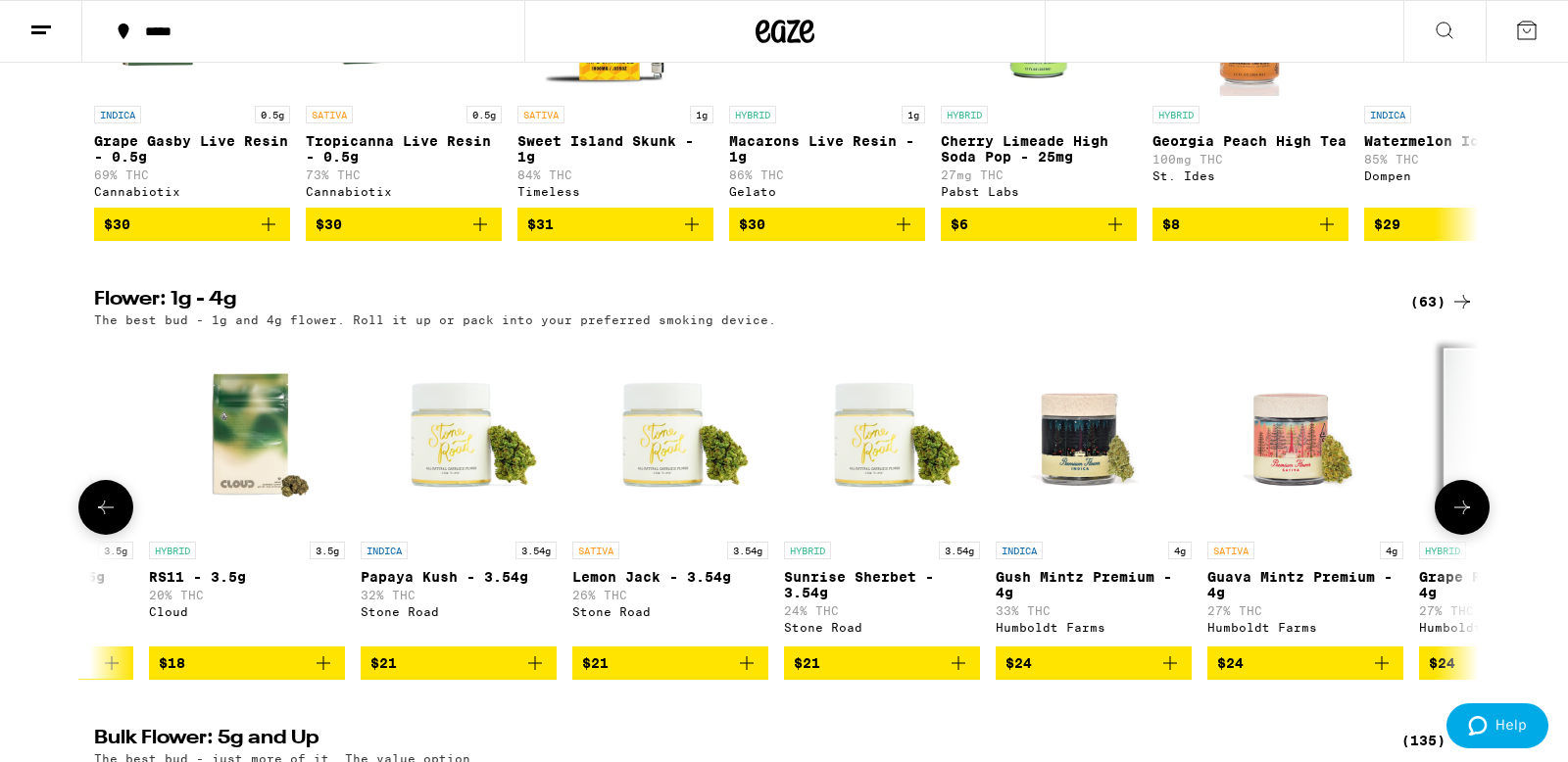 scroll, scrollTop: 0, scrollLeft: 2332, axis: horizontal 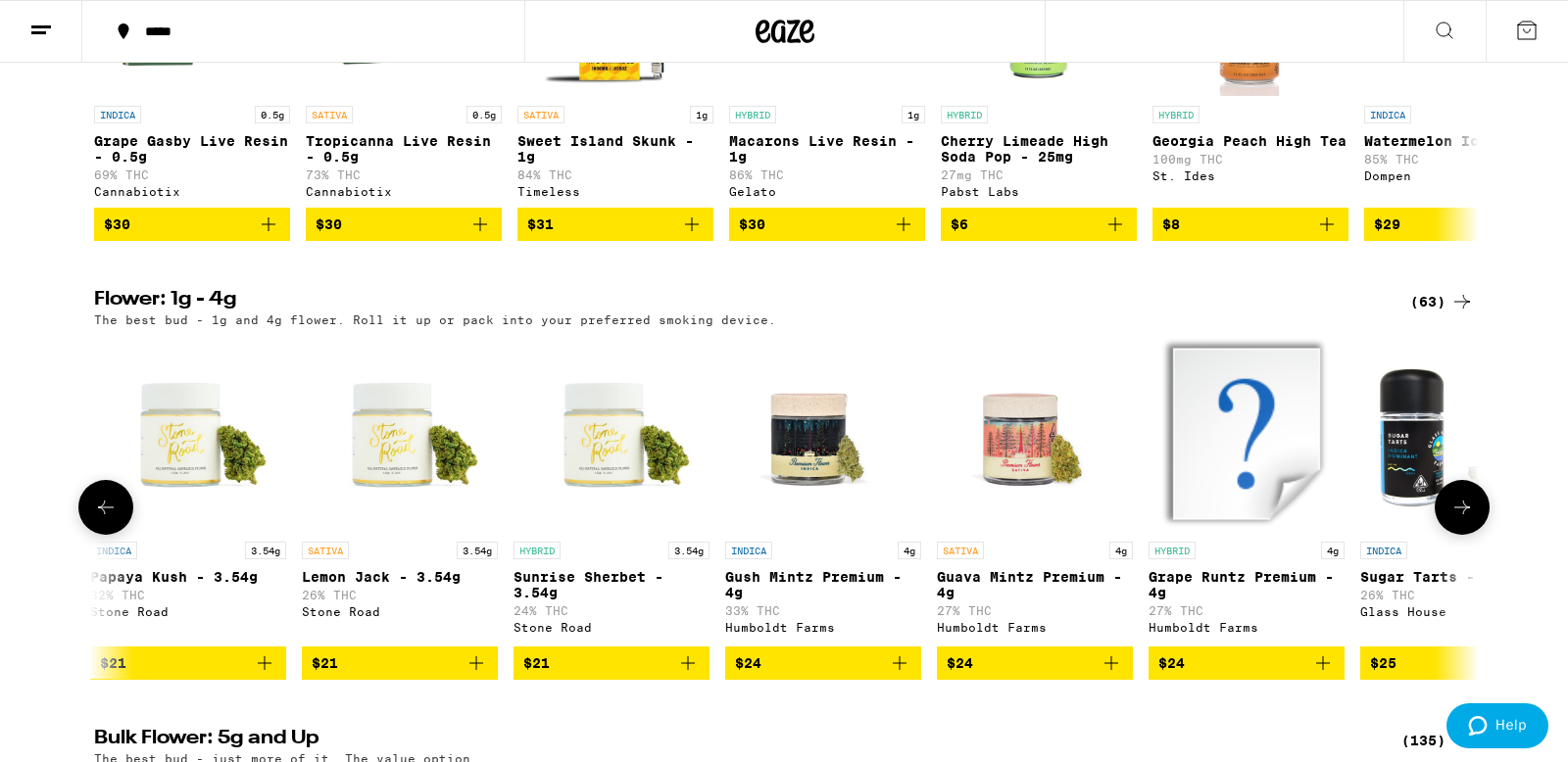click at bounding box center (1462, 507) 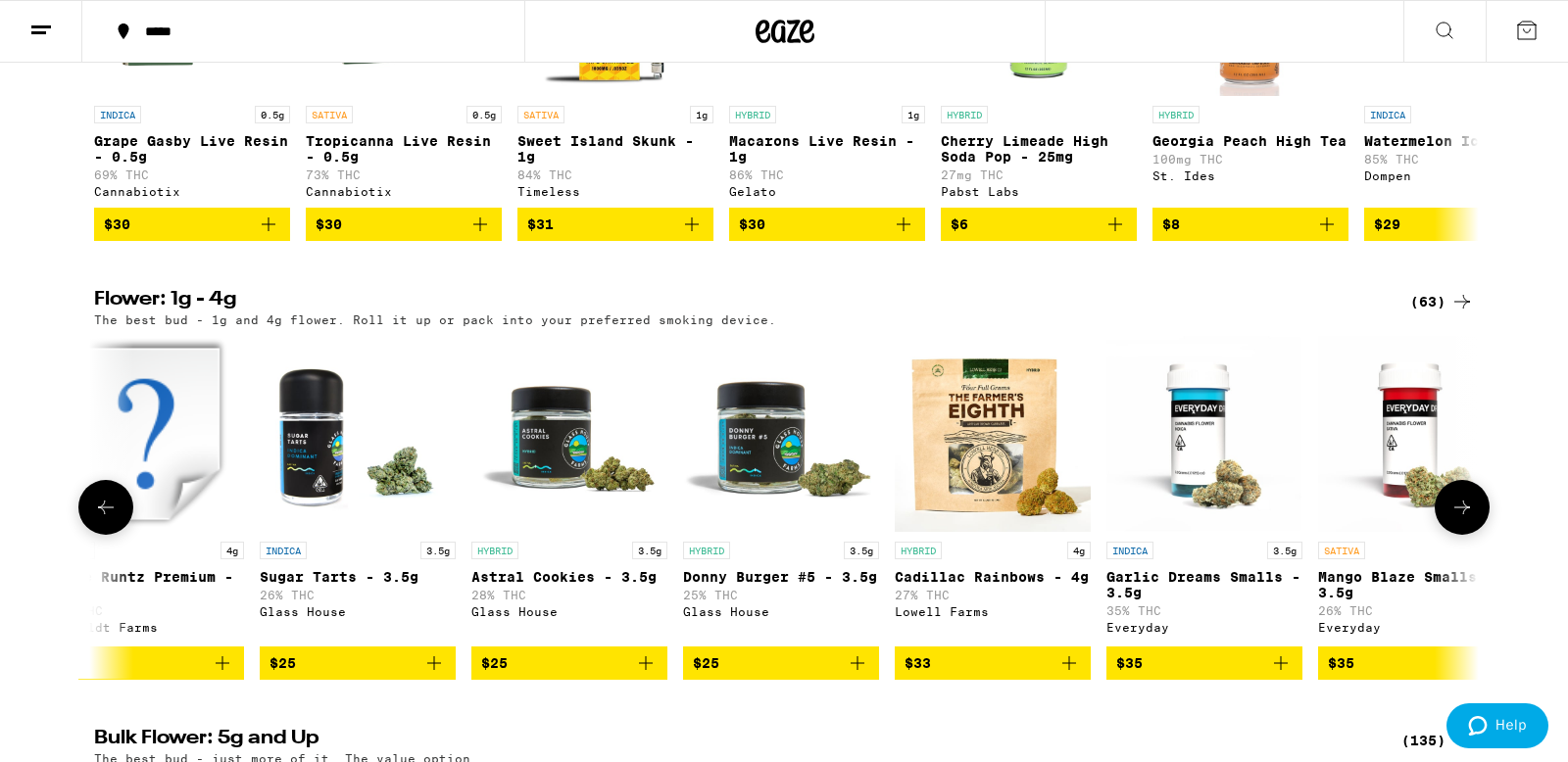 scroll, scrollTop: 0, scrollLeft: 3499, axis: horizontal 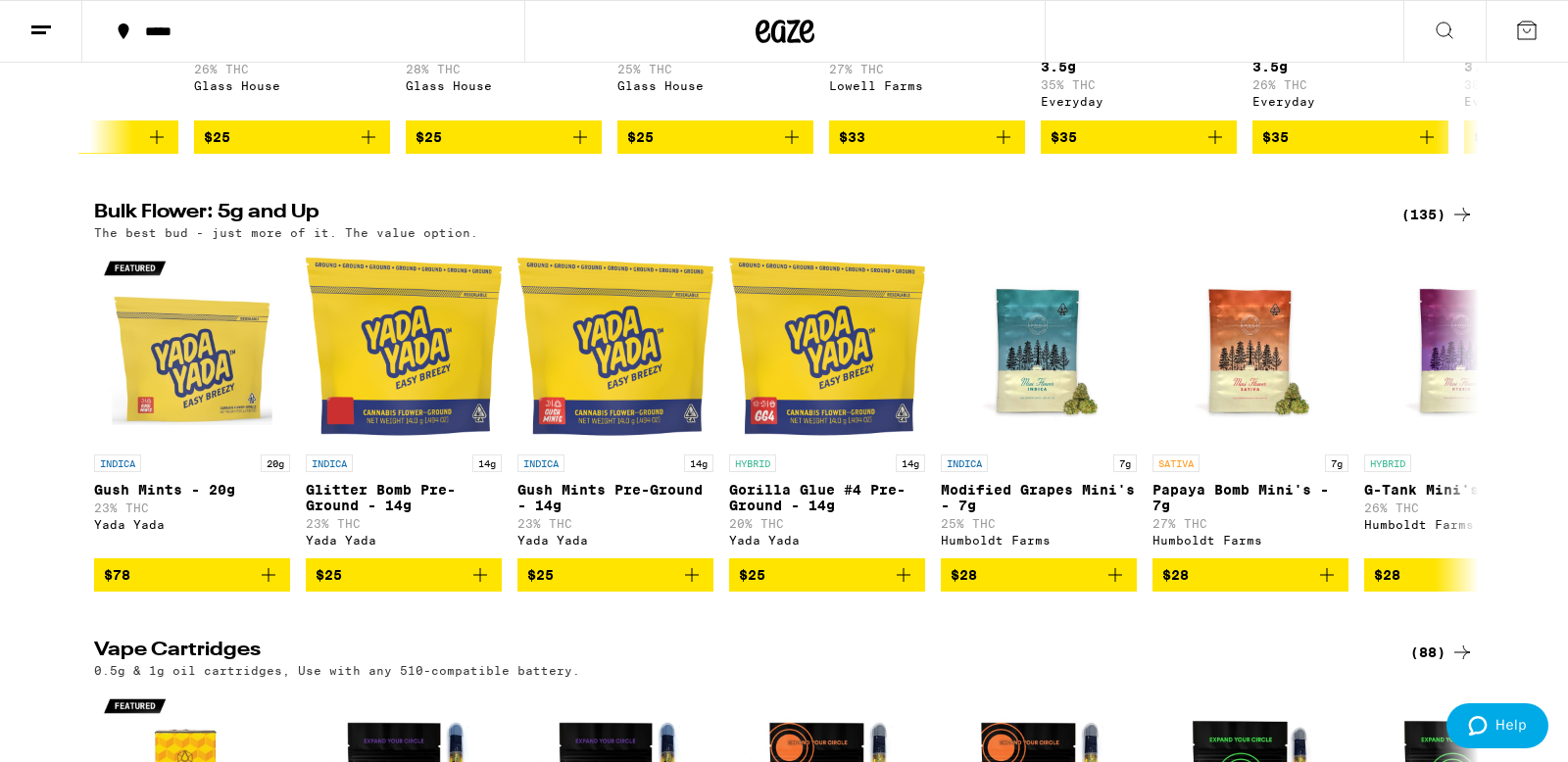 click on "The best bud - just more of it. The value option." at bounding box center (286, 232) 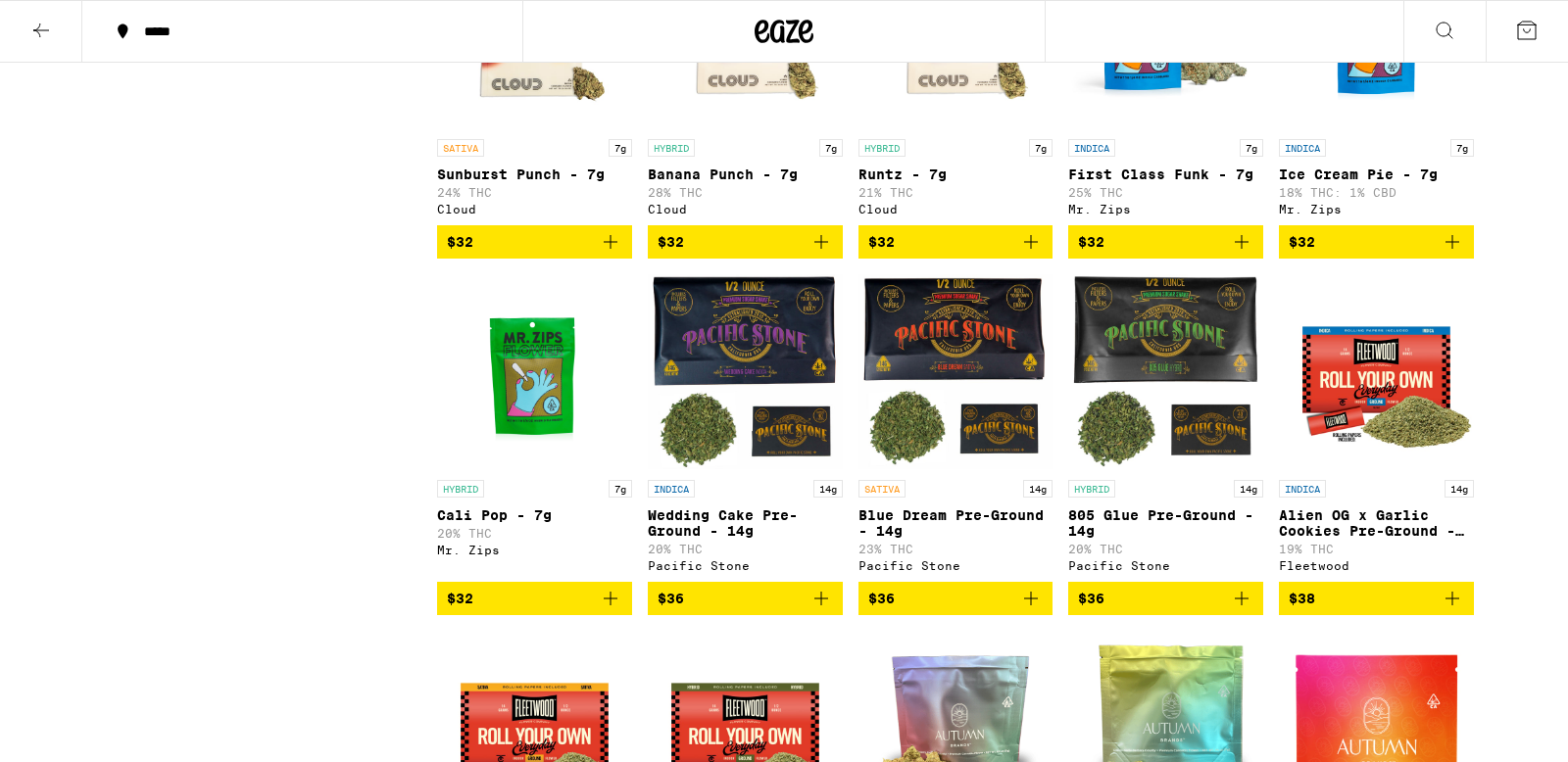 scroll, scrollTop: 0, scrollLeft: 0, axis: both 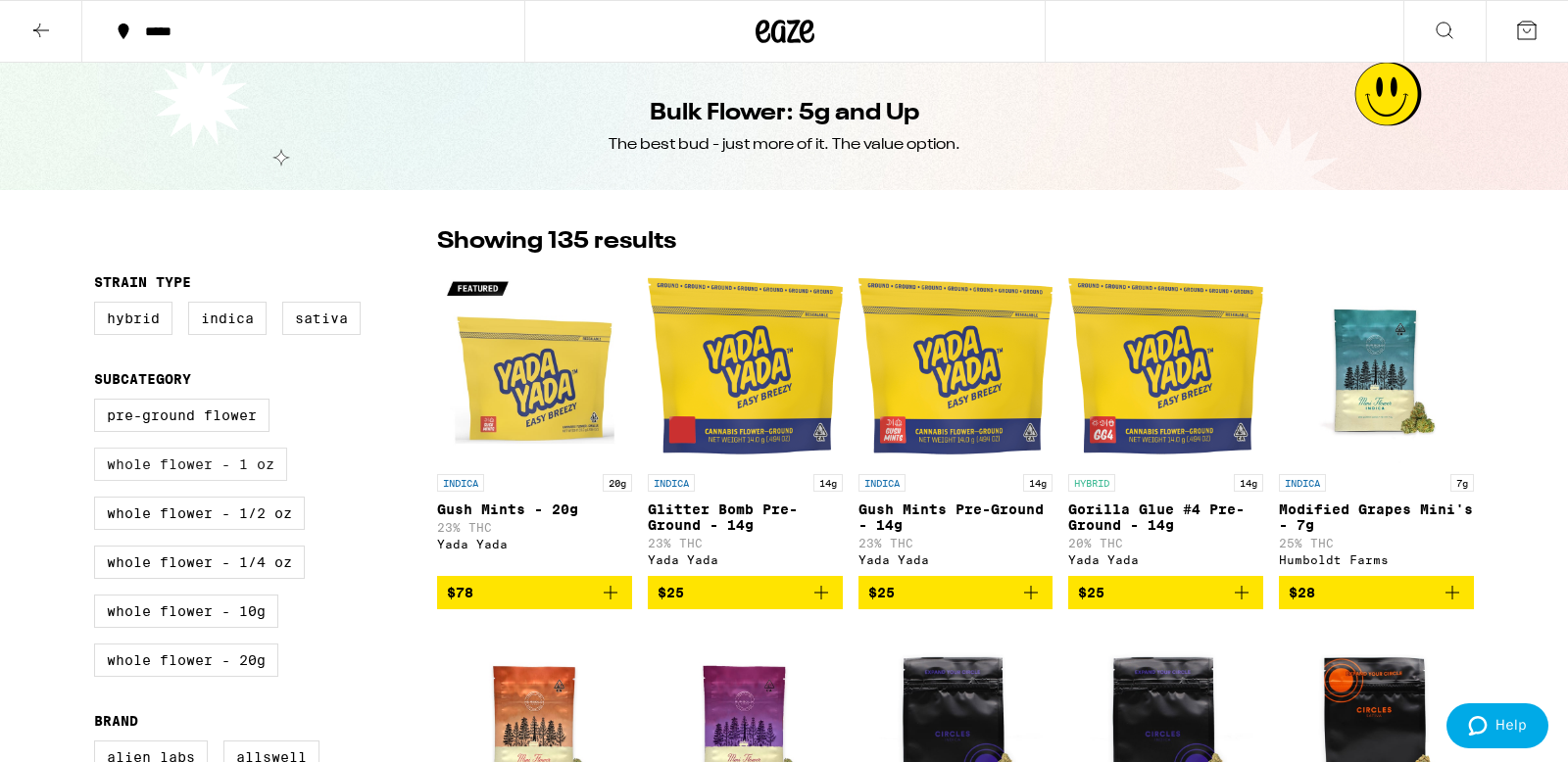 click on "Whole Flower - 1 oz" at bounding box center (190, 464) 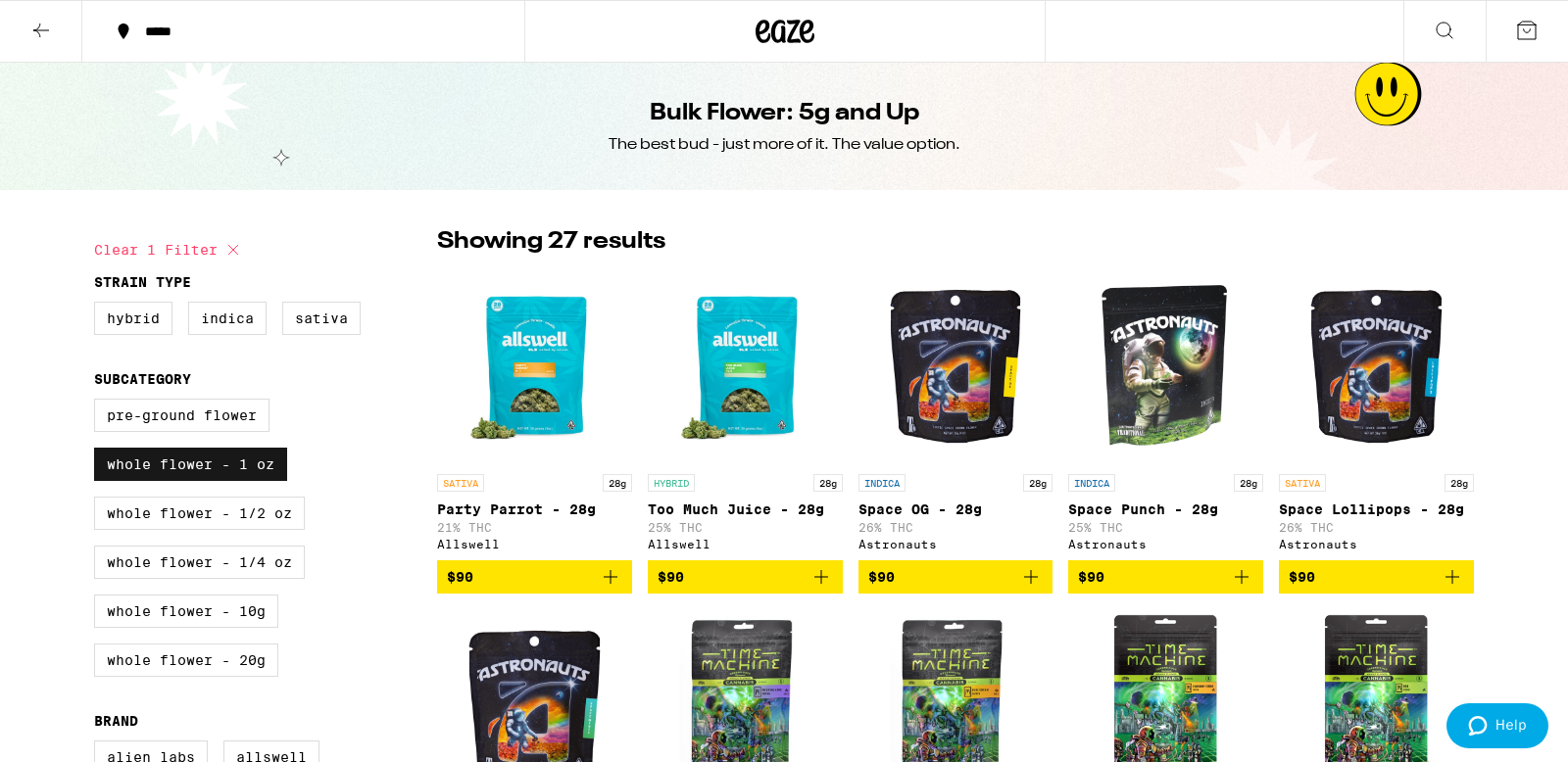 click on "Whole Flower - 1 oz" at bounding box center (190, 464) 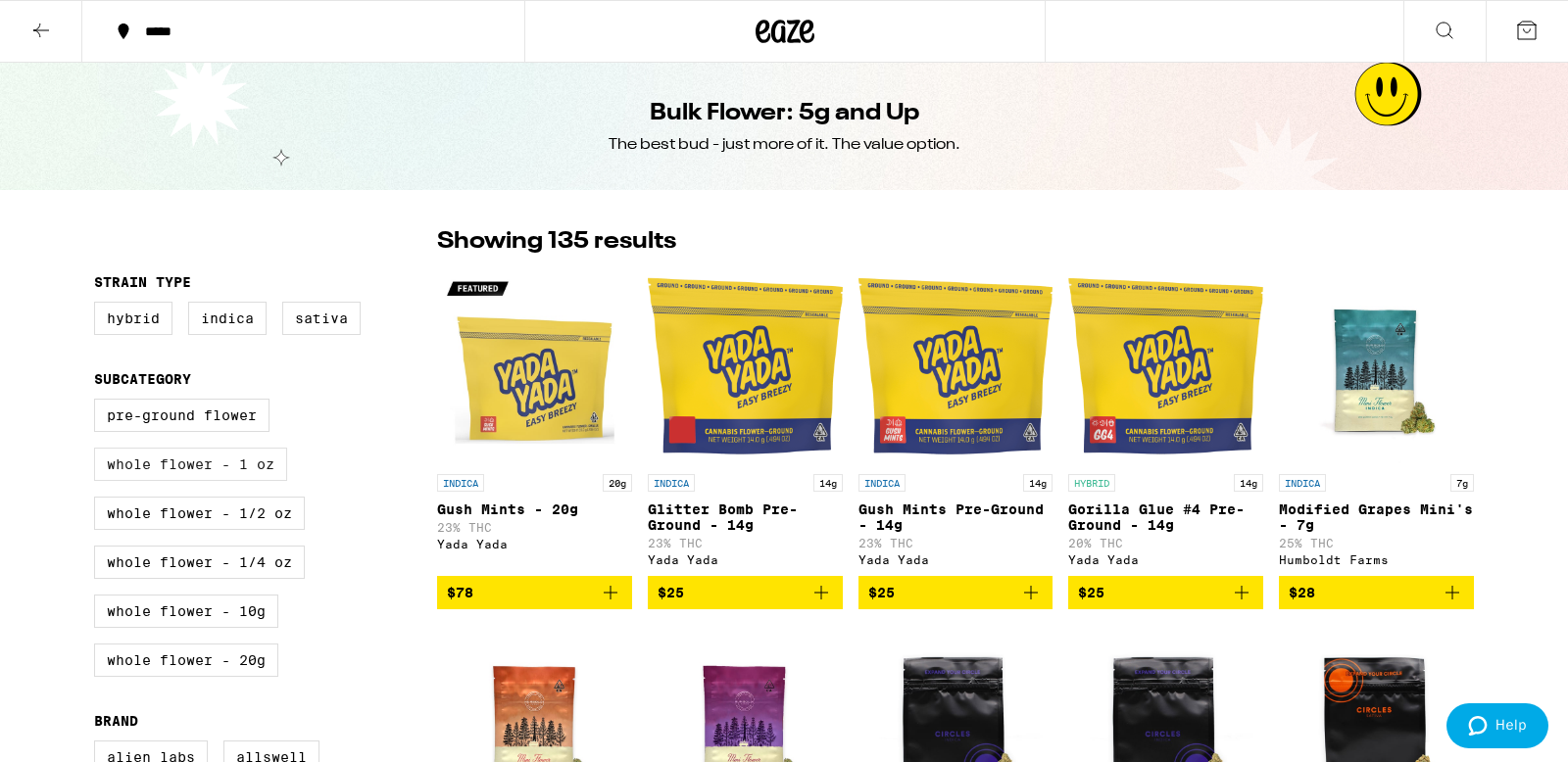 click on "Whole Flower - 1 oz" at bounding box center [190, 464] 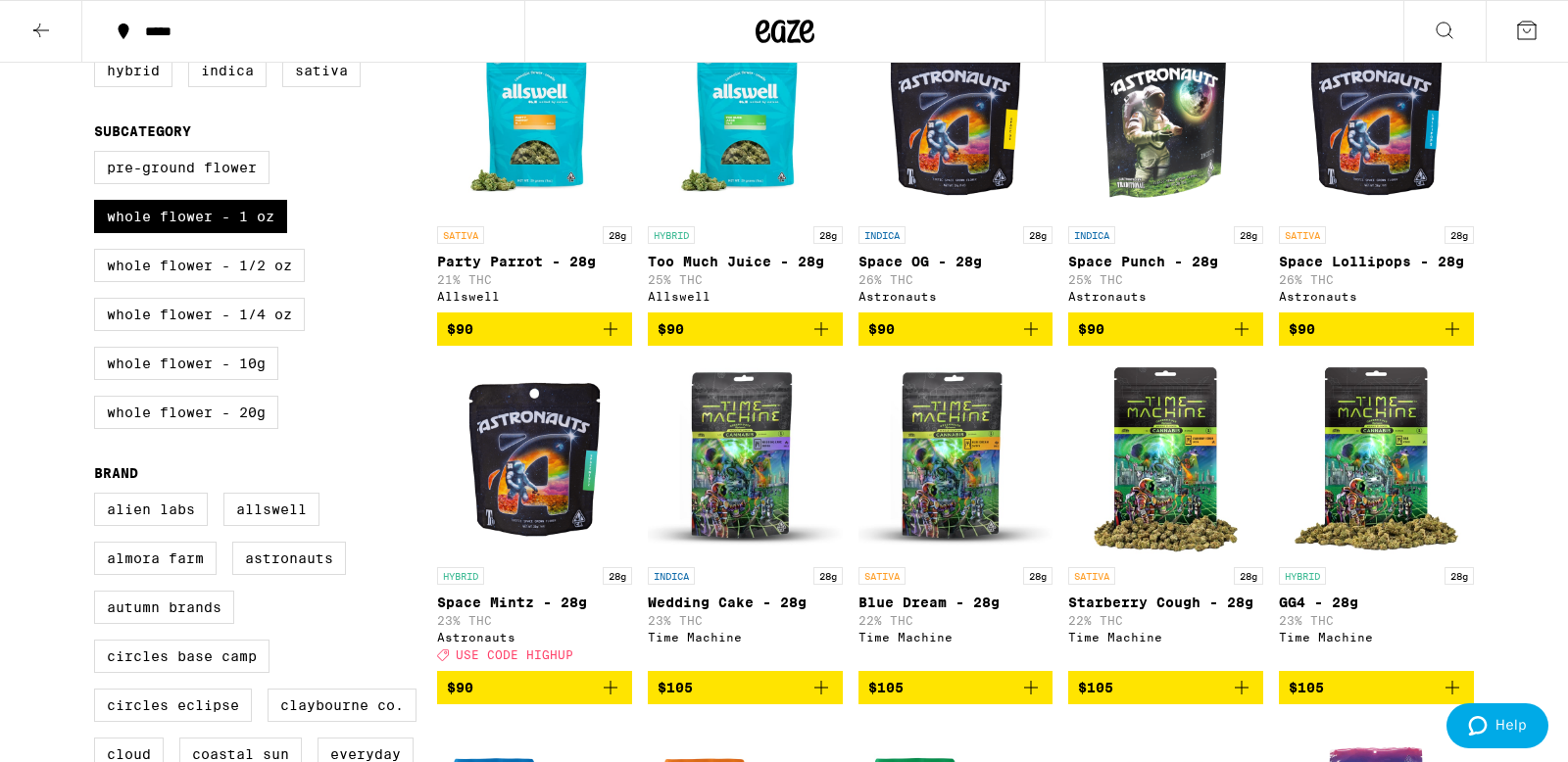 scroll, scrollTop: 238, scrollLeft: 0, axis: vertical 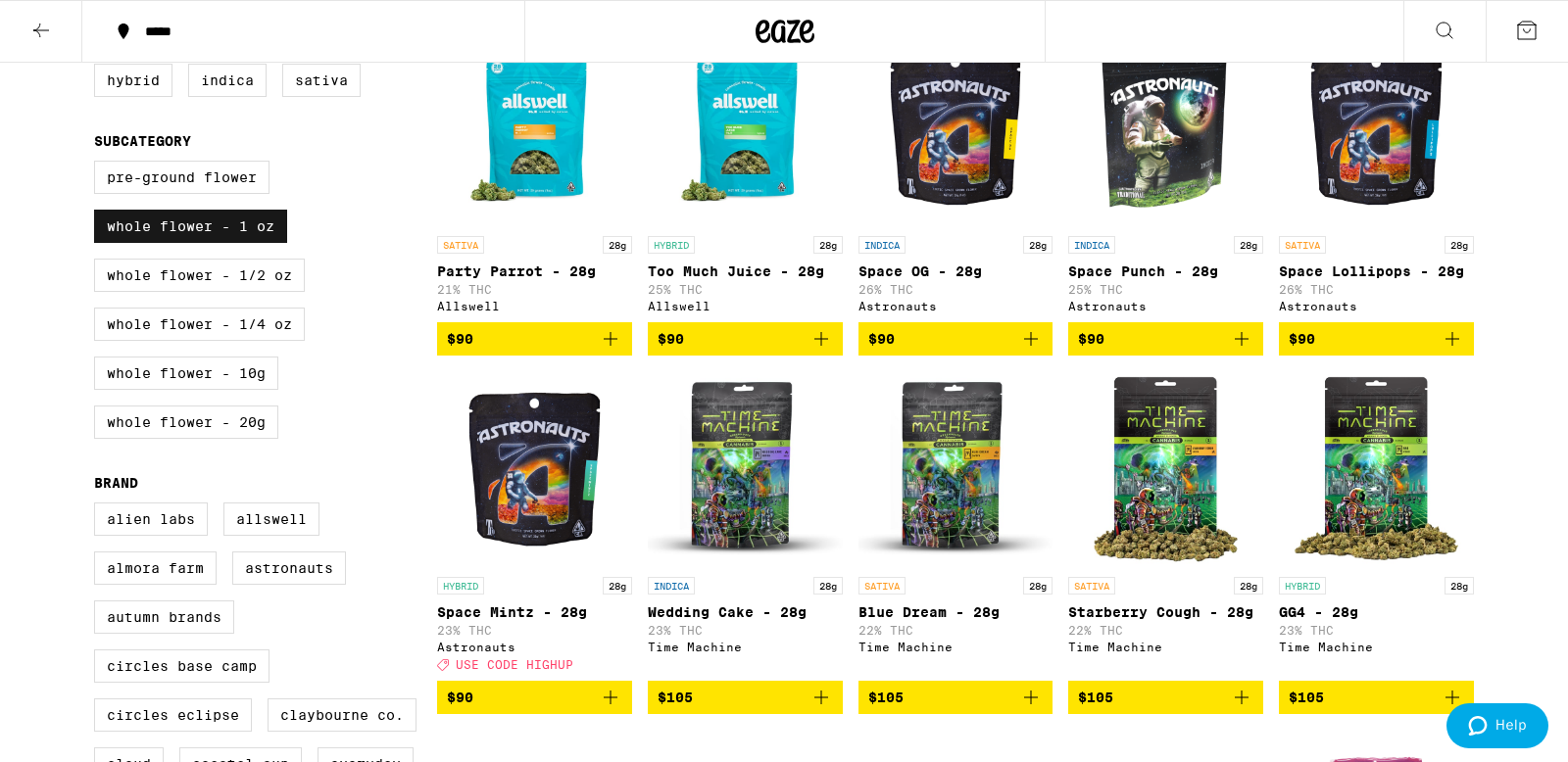 click on "Whole Flower - 1 oz" at bounding box center (190, 226) 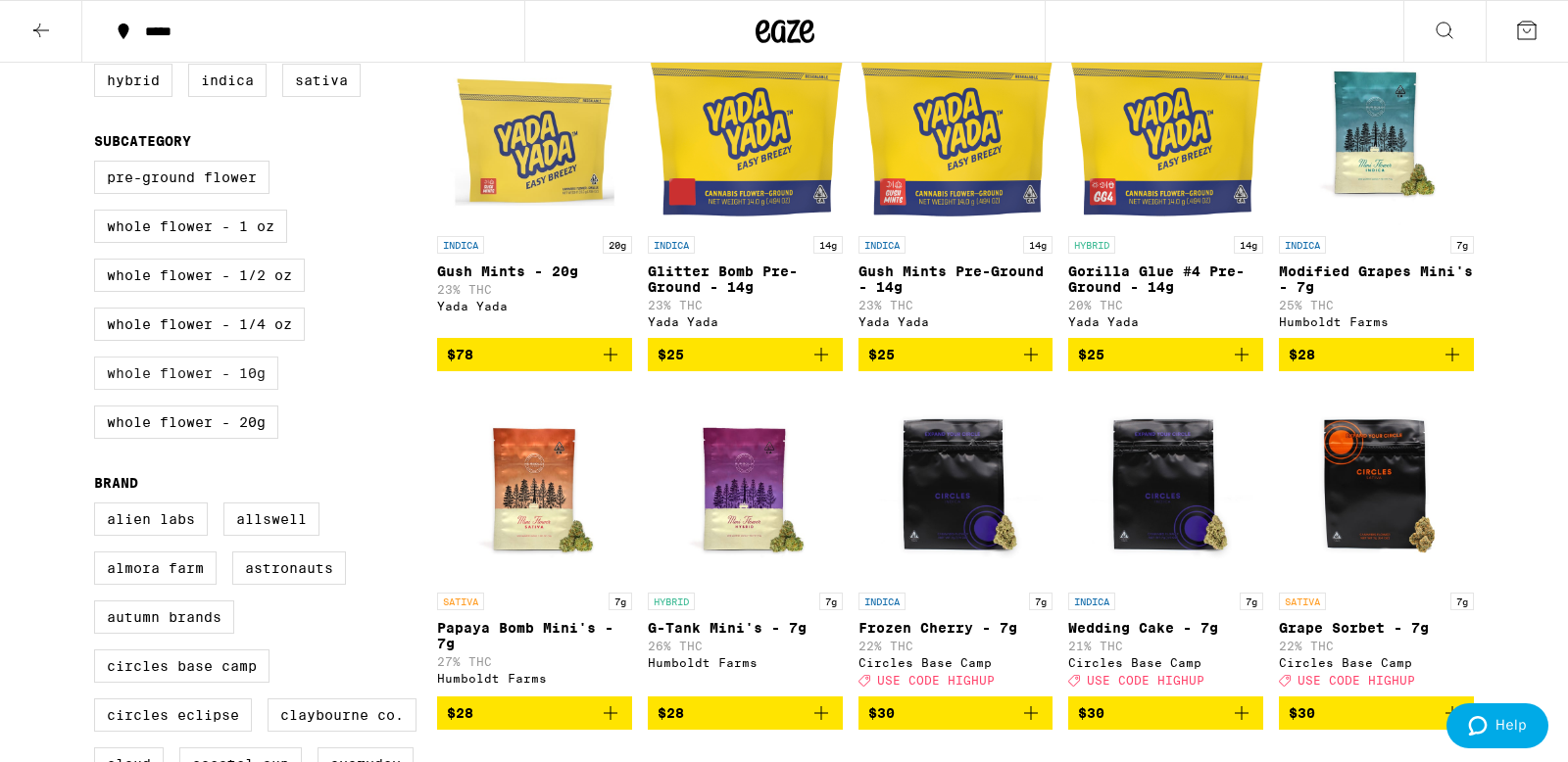 click on "Whole Flower - 10g" at bounding box center (186, 373) 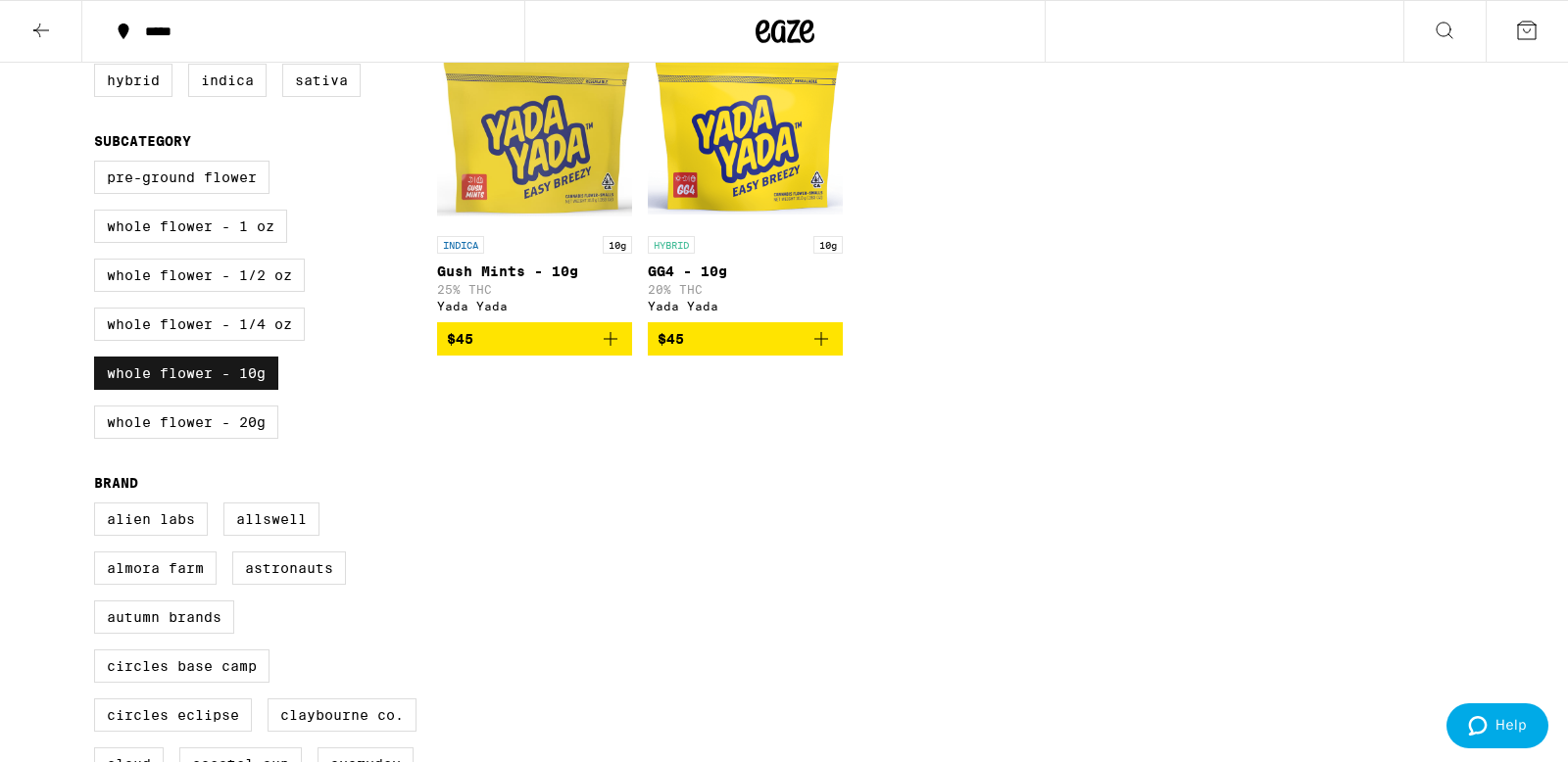 click on "Whole Flower - 10g" at bounding box center [186, 373] 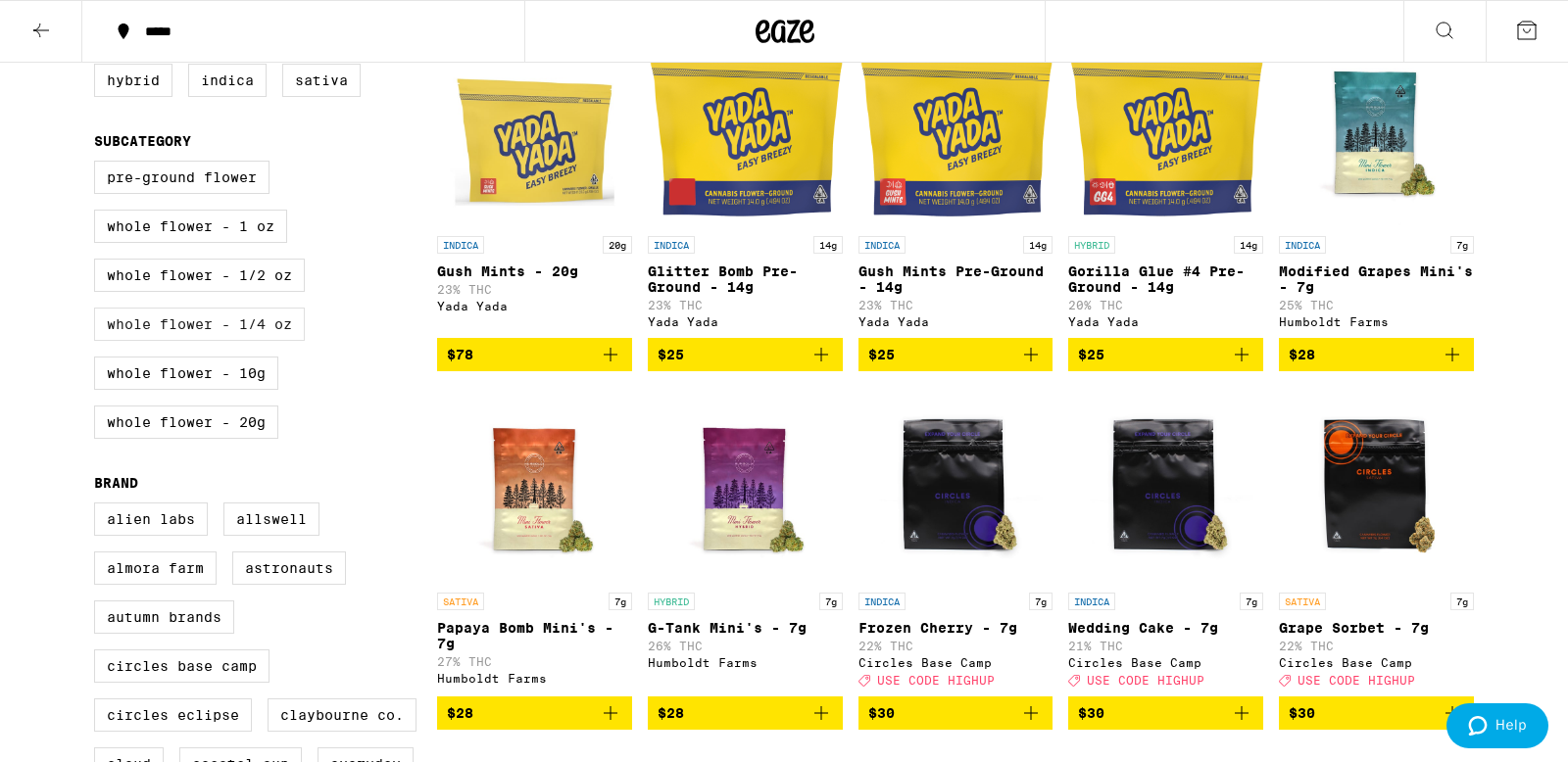 click on "Whole Flower - 1/4 oz" at bounding box center [199, 324] 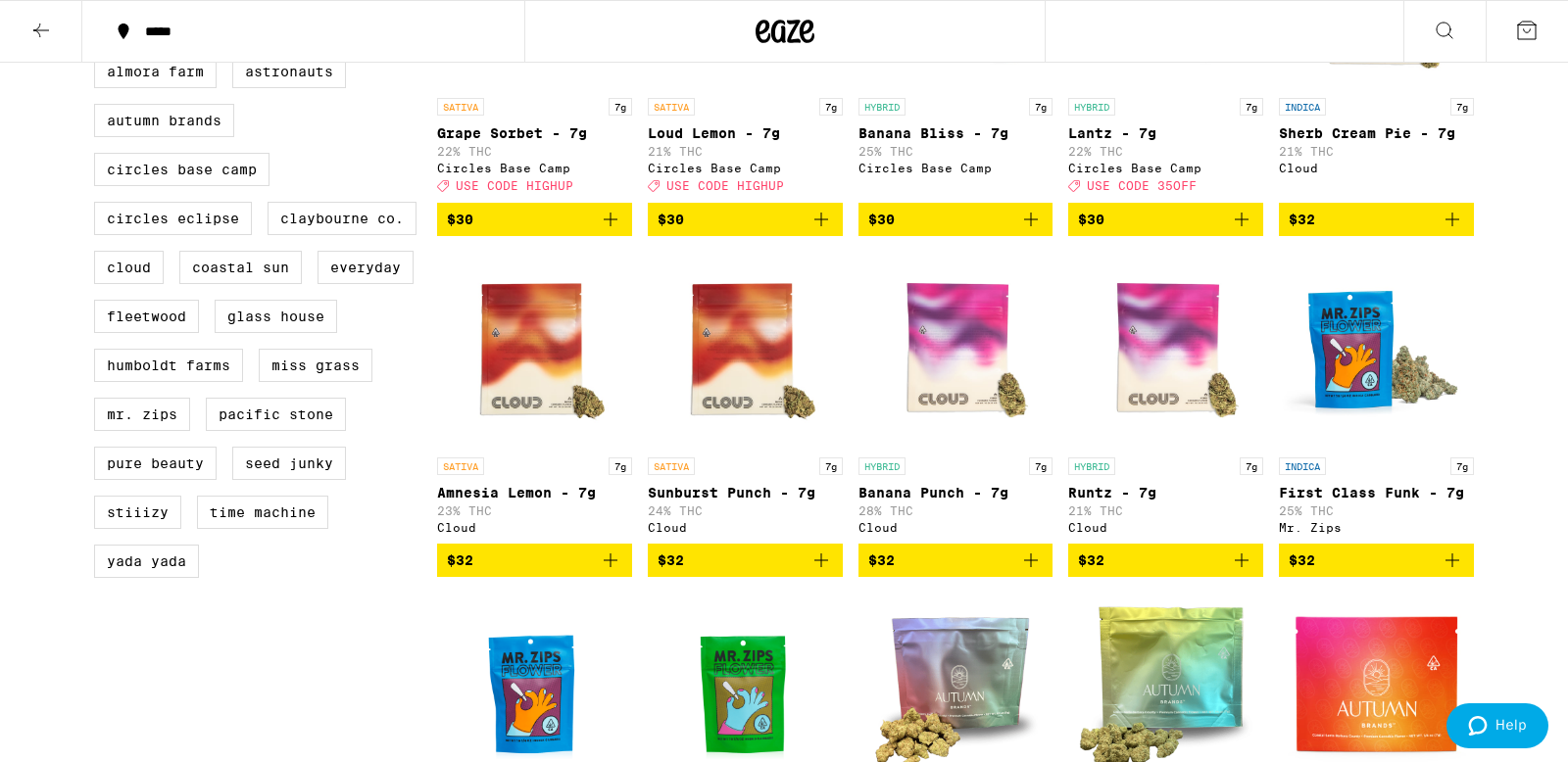 scroll, scrollTop: 1030, scrollLeft: 0, axis: vertical 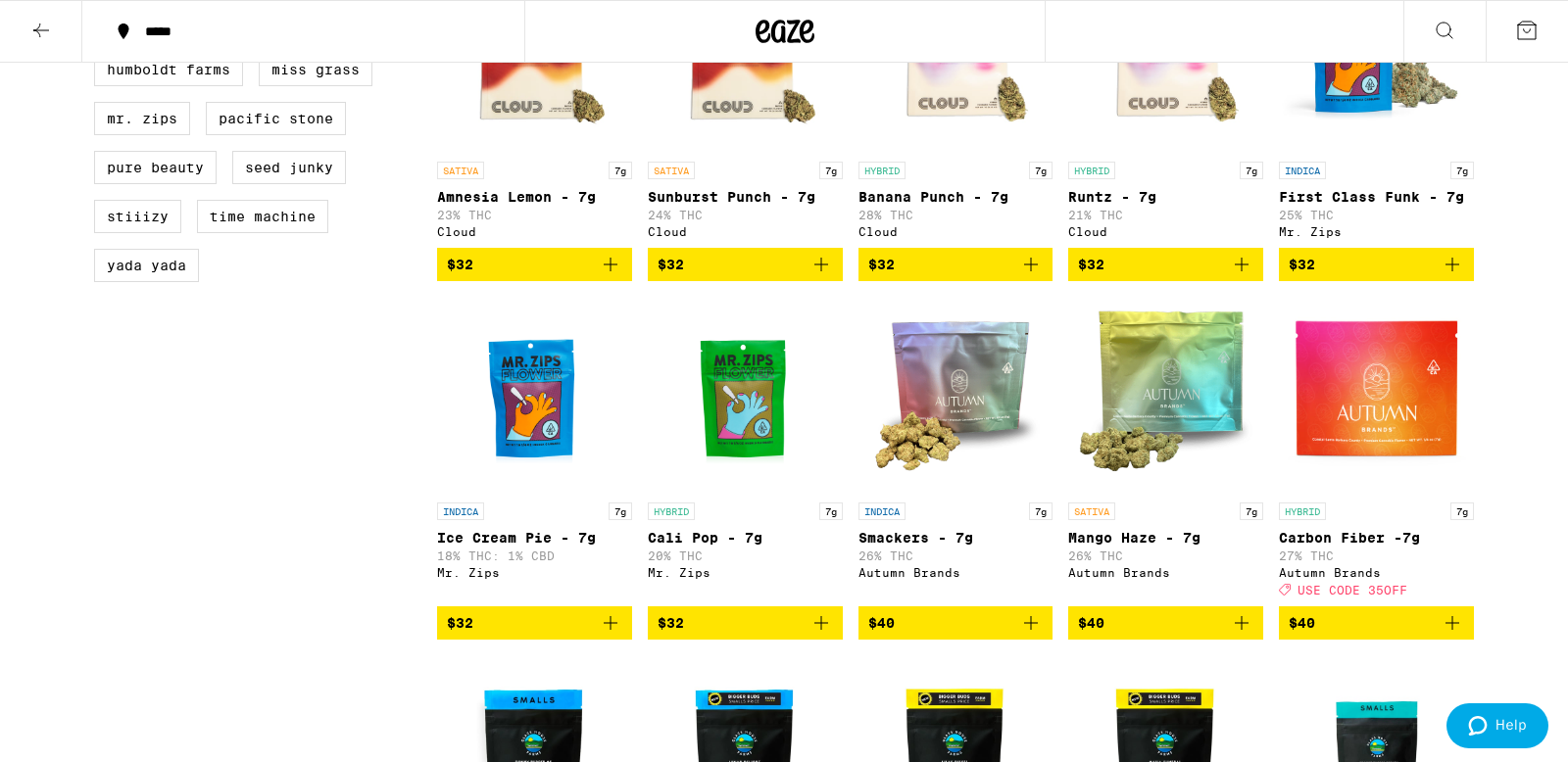 click on "$40" at bounding box center [1376, 623] 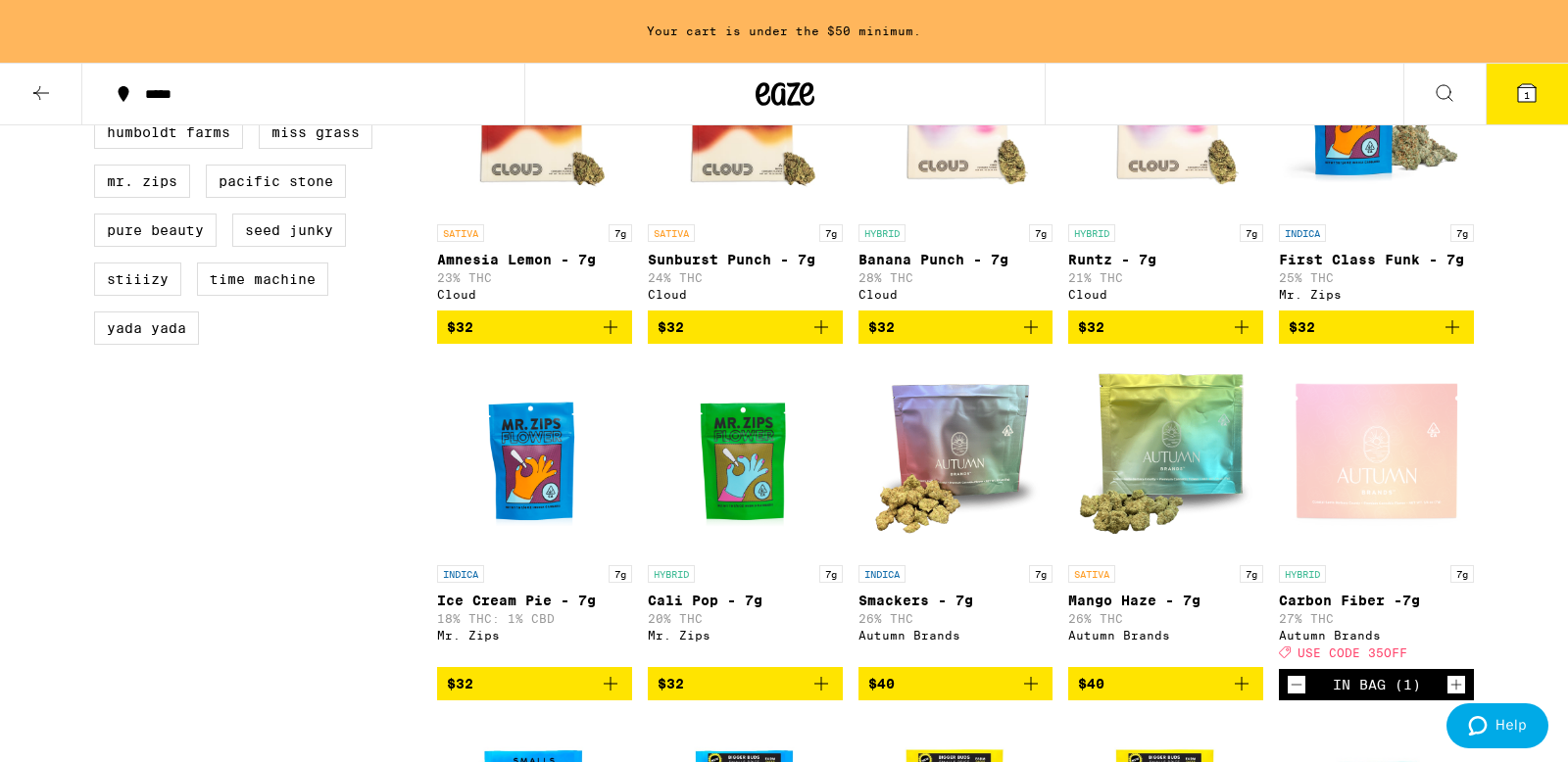 scroll, scrollTop: 1093, scrollLeft: 0, axis: vertical 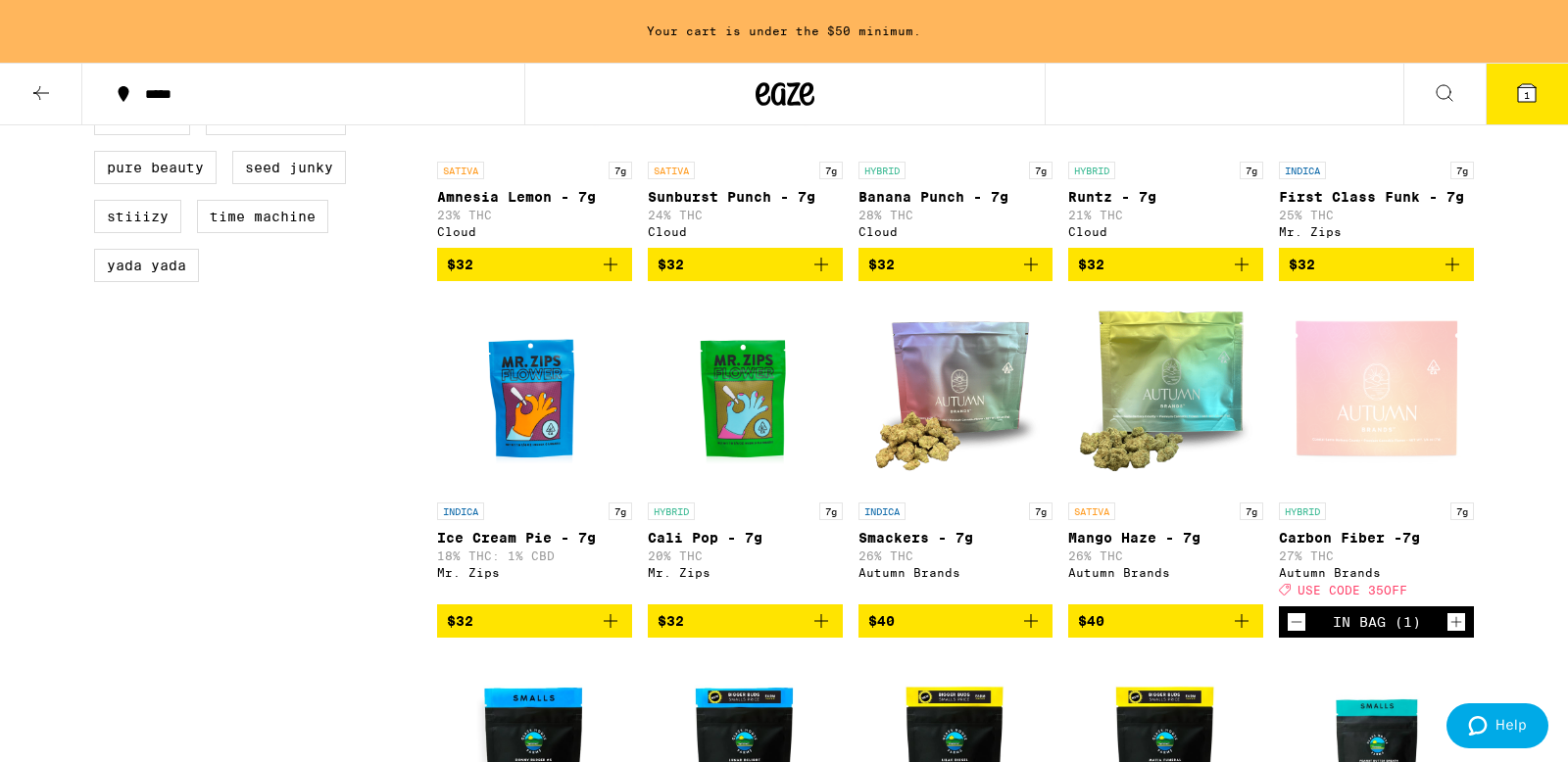 click on "Your cart is under the $50 minimum. ***** ***** 1 Bulk Flower: 5g and Up The best bud - just more of it. The value option.
1 FILTER Clear 1 filter Strain Type Hybrid Indica Sativa Subcategory Pre-ground Flower Whole Flower - 1 oz Whole Flower - 1/2 oz Whole Flower - 1/4 oz Whole Flower - 10g Whole Flower - 20g Brand Alien Labs Allswell Almora Farm Astronauts Autumn Brands Circles Base Camp Circles Eclipse Claybourne Co. Cloud Coastal Sun Everyday Fleetwood Glass House Humboldt Farms Miss Grass Mr. Zips Pacific Stone Pure Beauty Seed Junky STIIIZY Time Machine Yada Yada Showing 42 results INDICA 7g Modified Grapes Mini's - 7g 25% THC Humboldt Farms $28 SATIVA 7g Papaya Bomb Mini's - 7g 27% THC Humboldt Farms $28 HYBRID 7g G-Tank Mini's - 7g 26% THC Humboldt Farms $28 INDICA 7g Frozen Cherry - 7g 22% THC Circles Base Camp Deal Created with Sketch. USE CODE HIGHUP $30 INDICA 7g Wedding Cake - 7g 21% THC Circles Base Camp Deal Created with Sketch. USE CODE HIGHUP $30 SATIVA 7g Grape Sorbet - 7g 22% THC Deal $30" at bounding box center [784, 833] 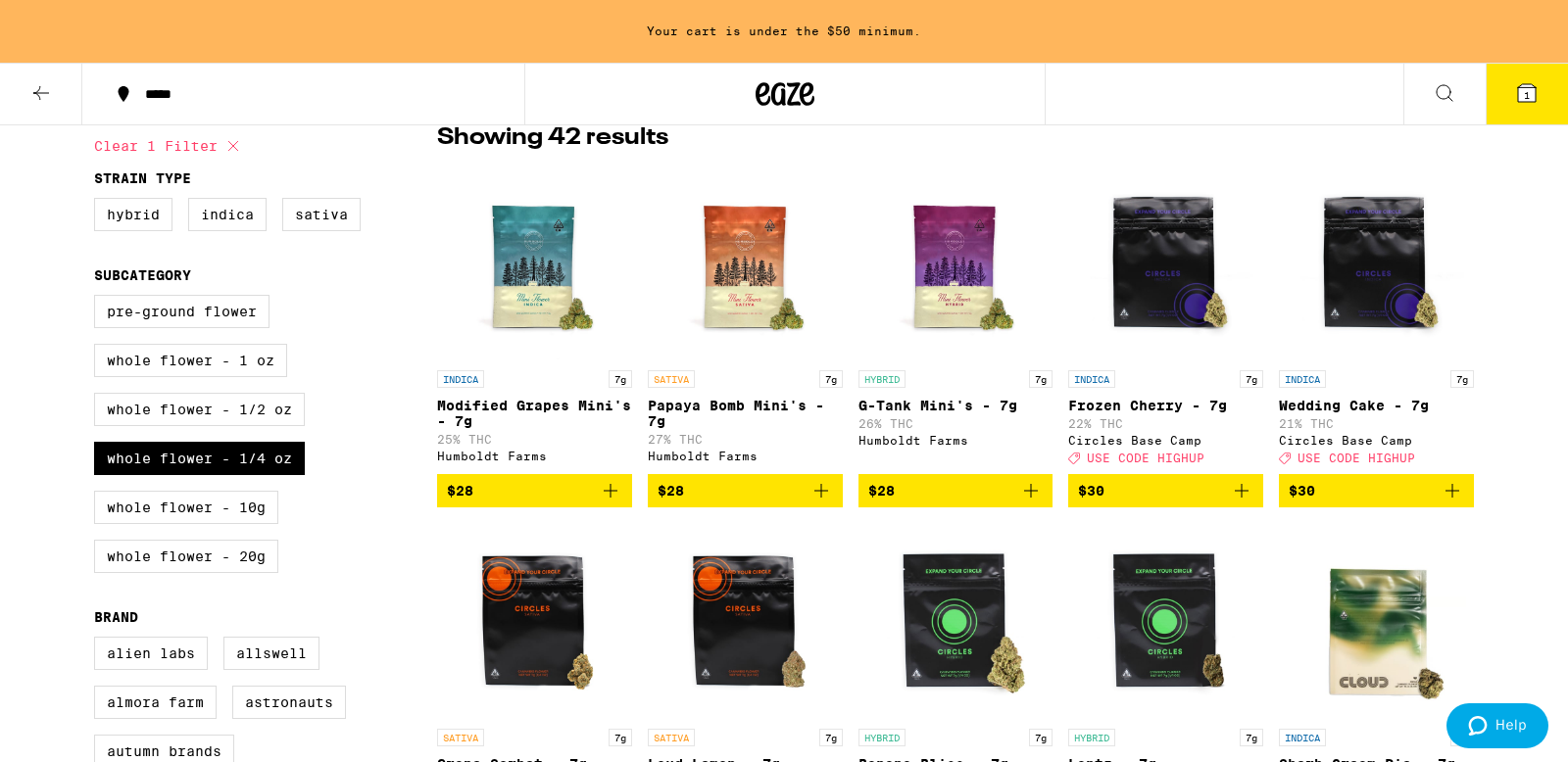 scroll, scrollTop: 0, scrollLeft: 0, axis: both 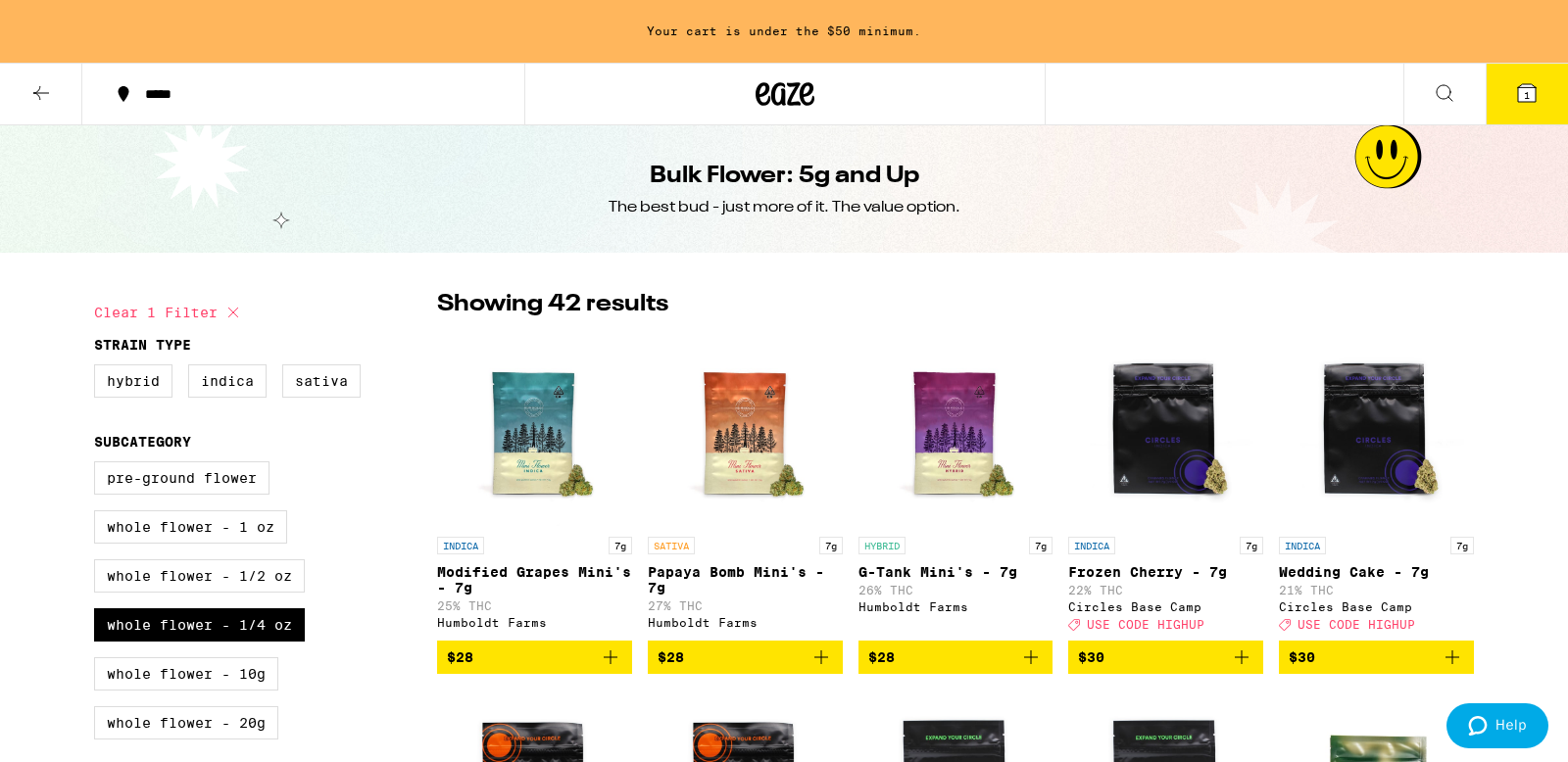 checkbox on "false" 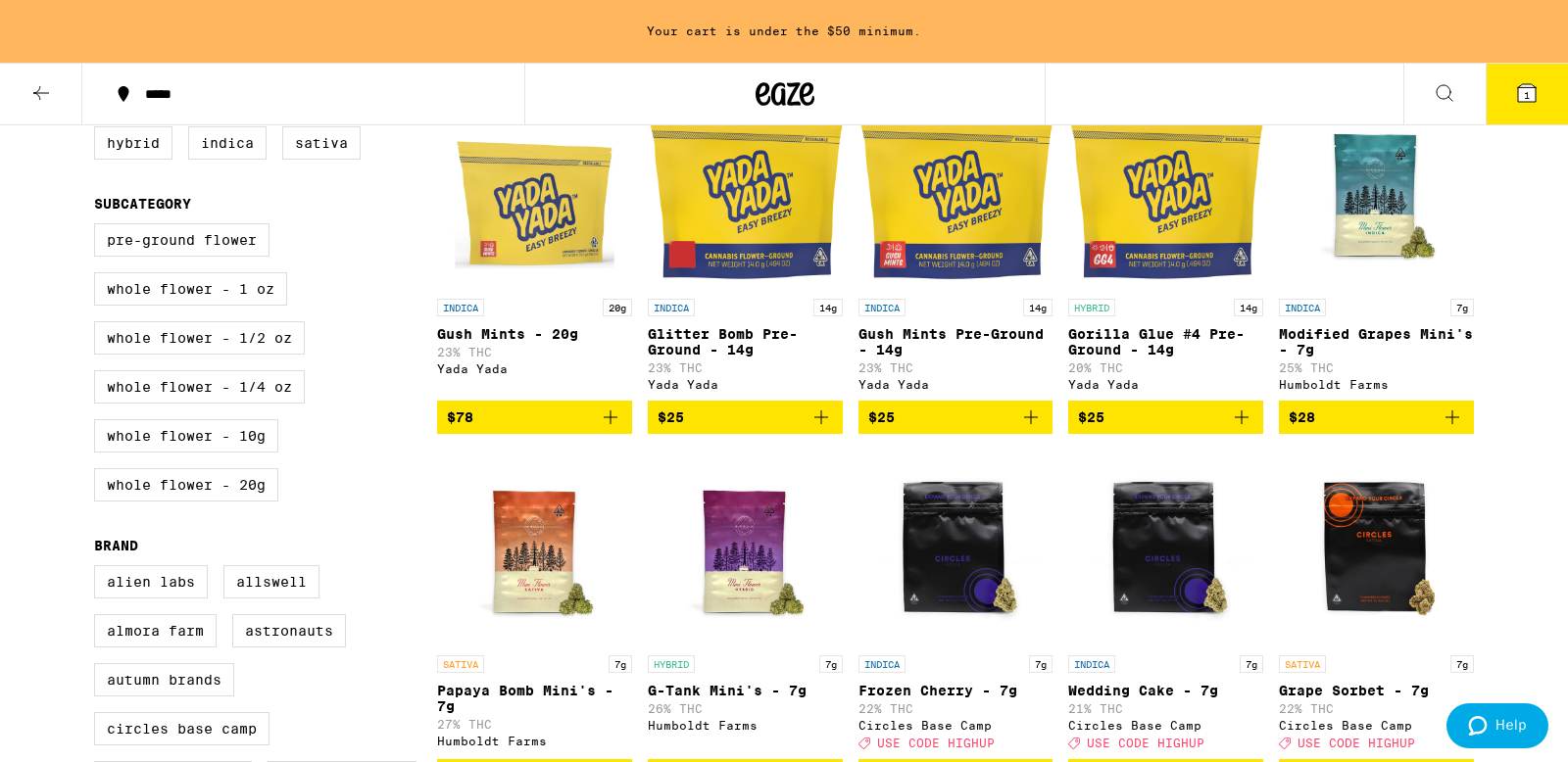 scroll, scrollTop: 0, scrollLeft: 0, axis: both 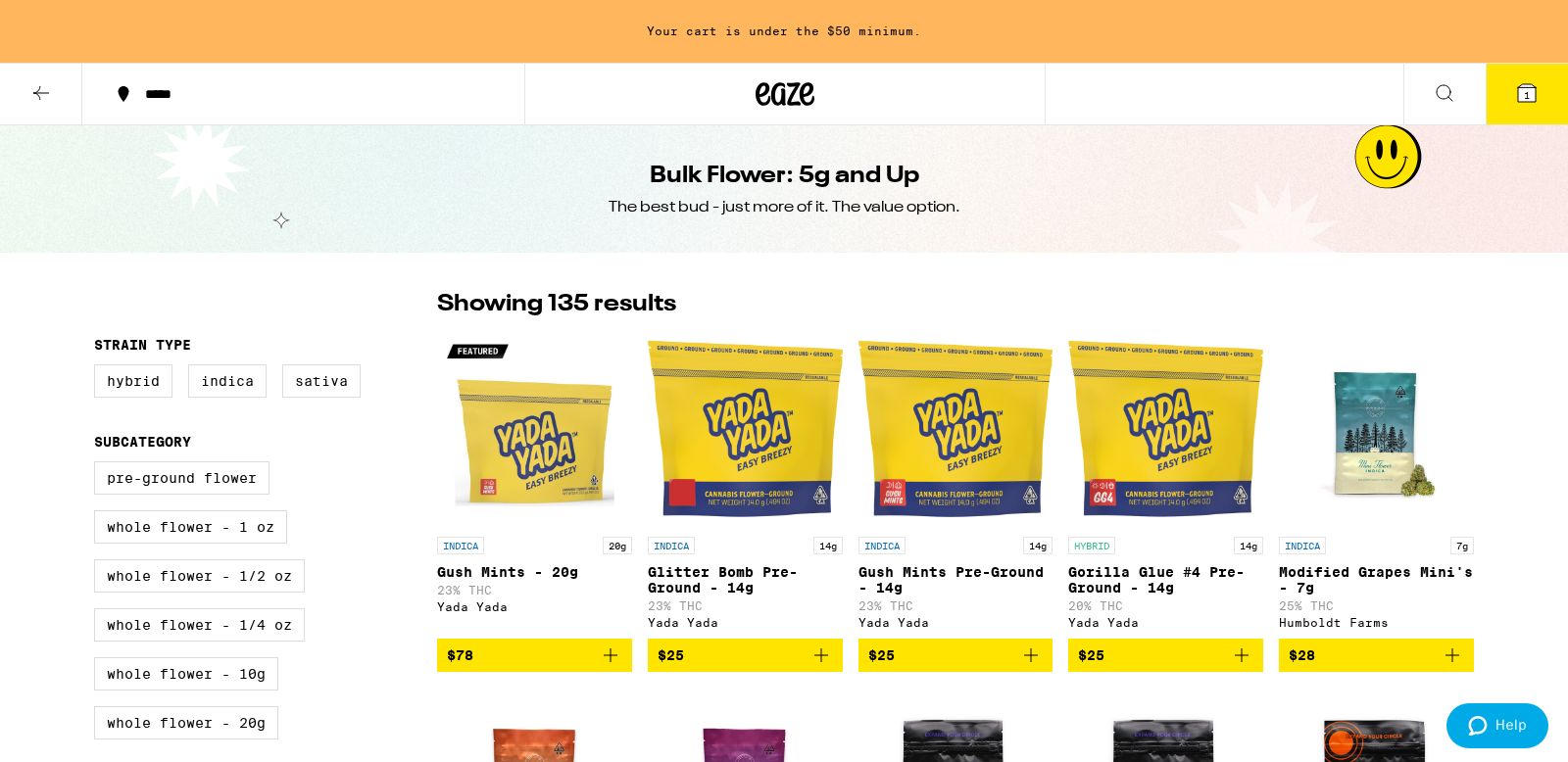click at bounding box center (41, 94) 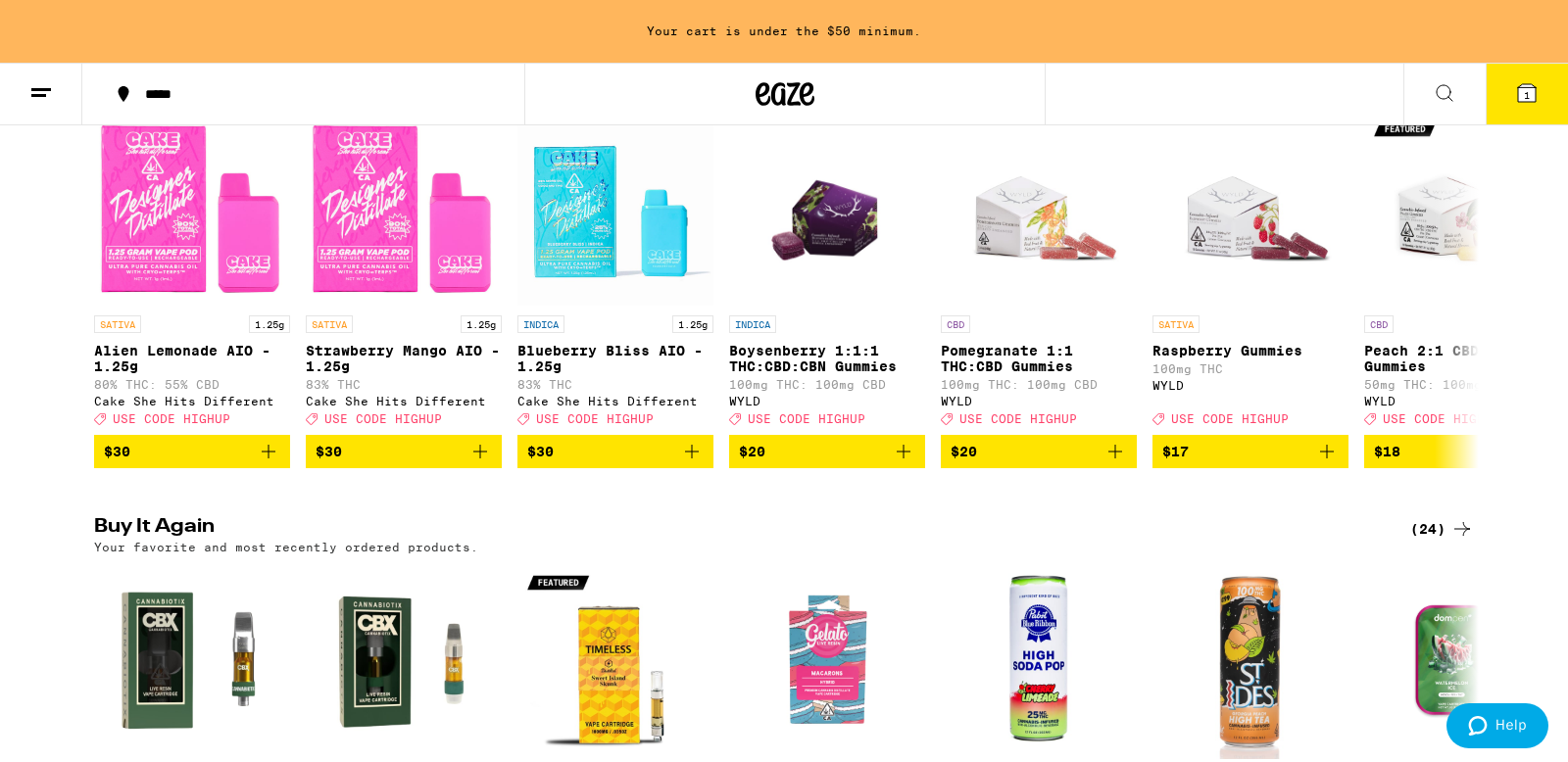 scroll, scrollTop: 1740, scrollLeft: 0, axis: vertical 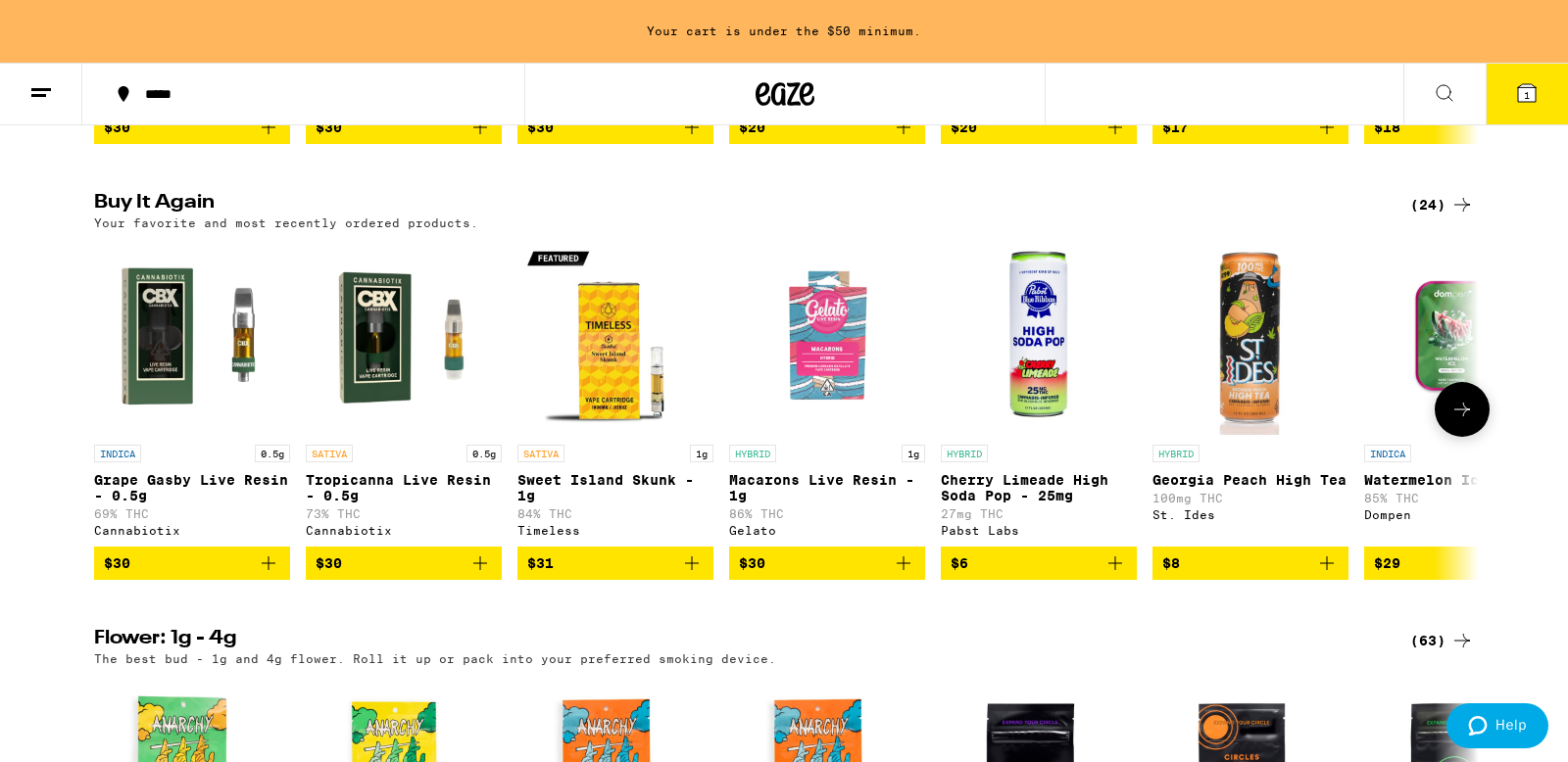 click on "$6" at bounding box center [1039, 563] 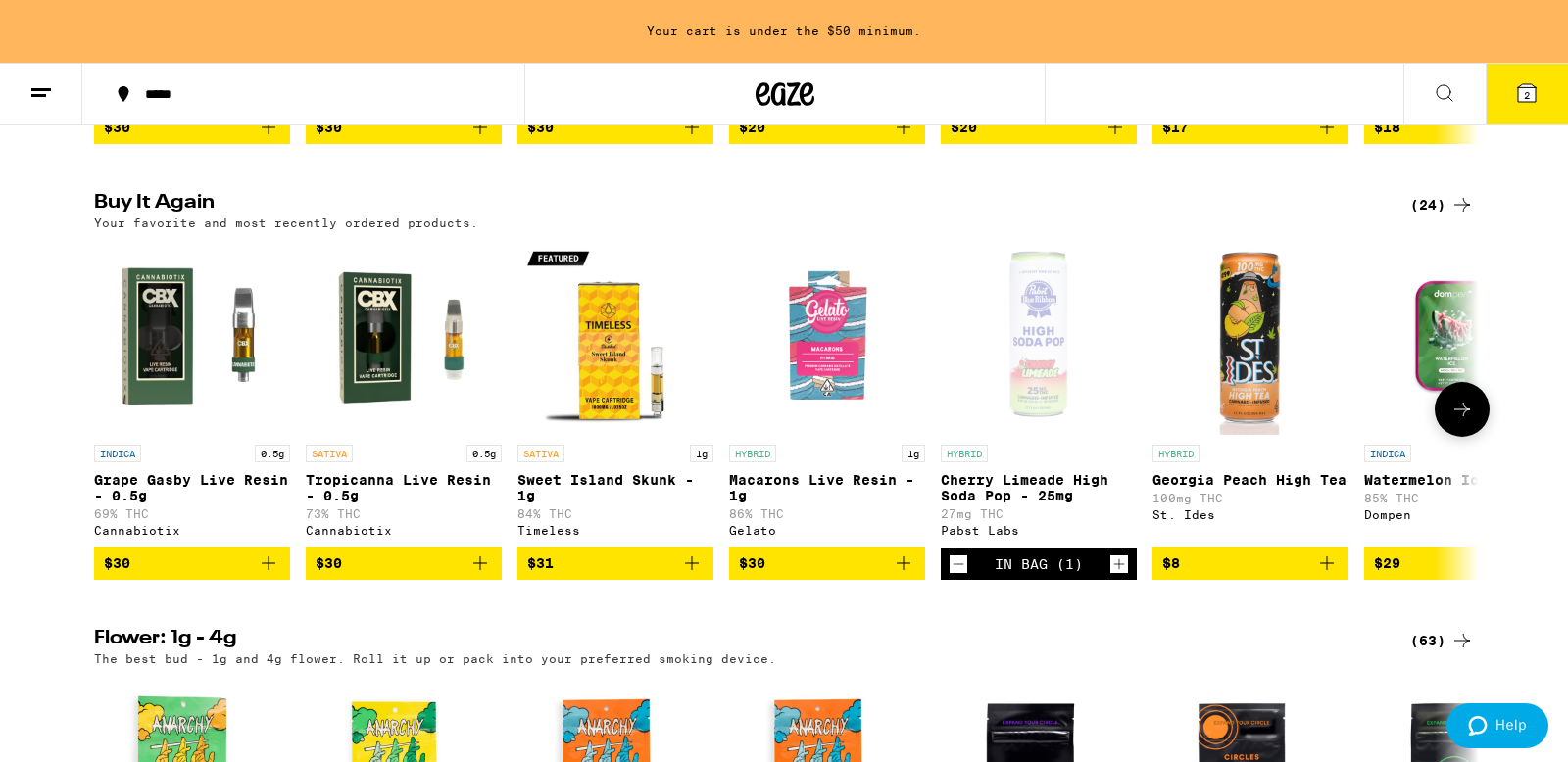 click on "$8" at bounding box center (1250, 563) 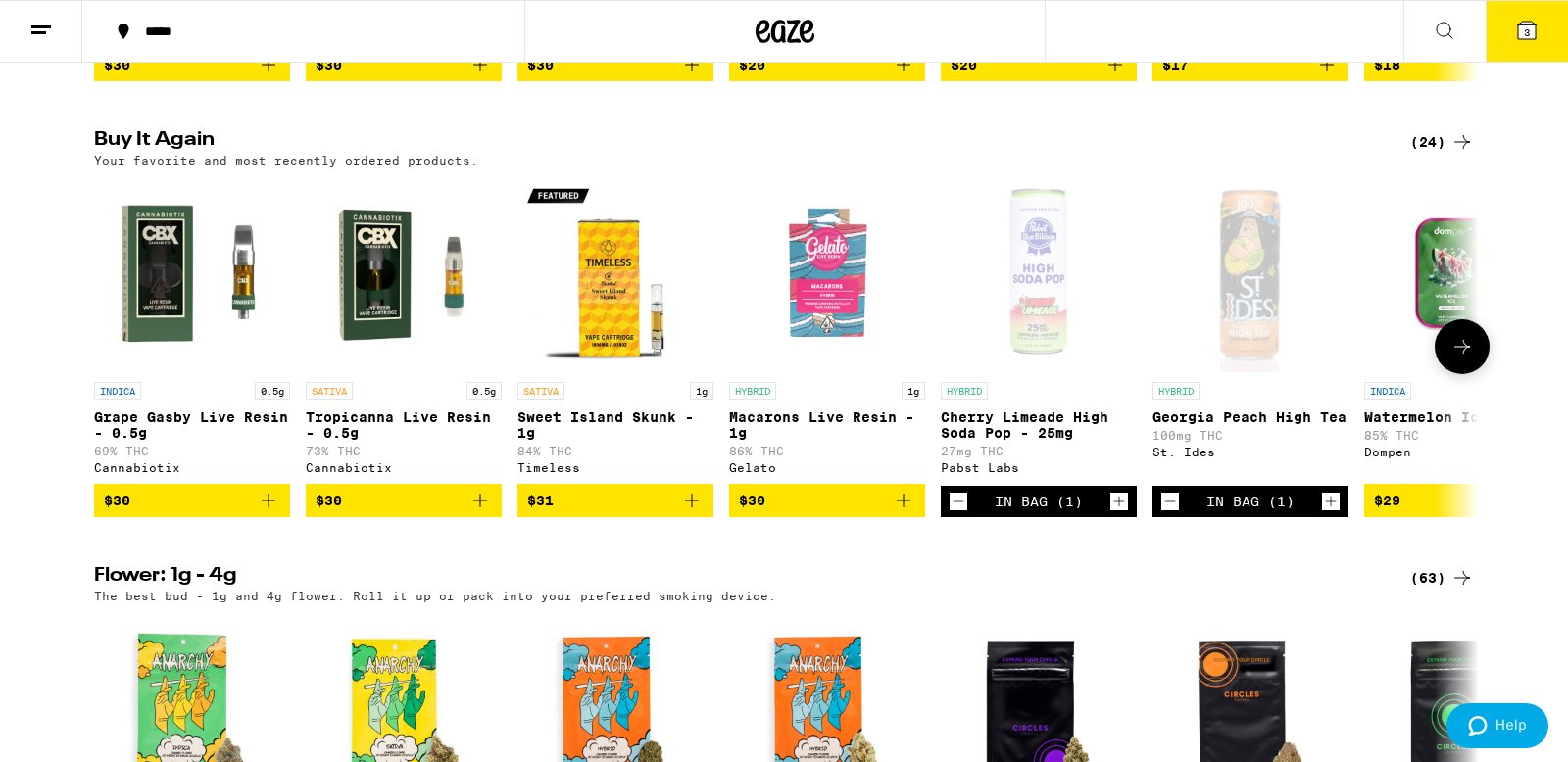 scroll, scrollTop: 545, scrollLeft: 0, axis: vertical 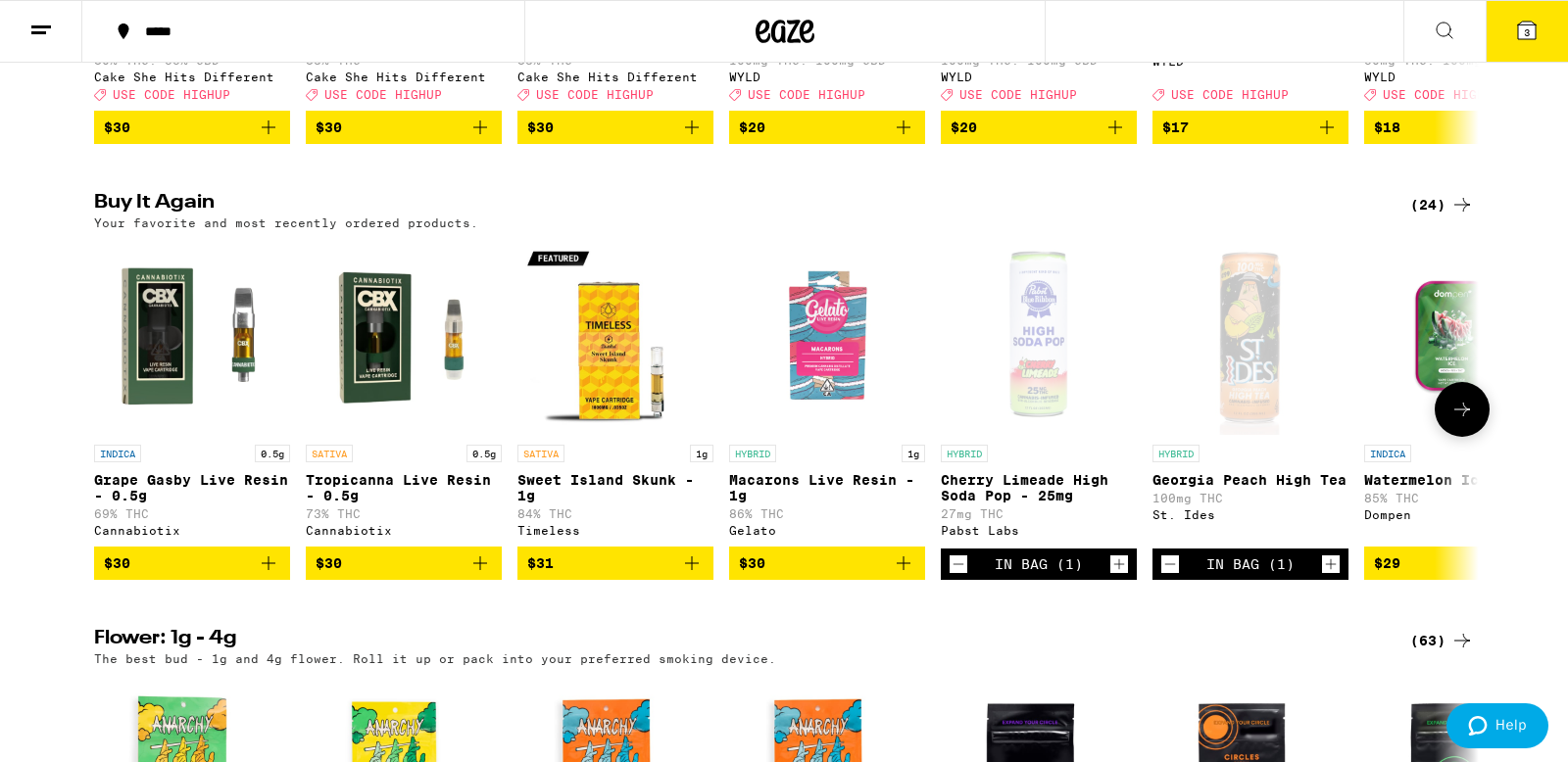 click at bounding box center [1462, 409] 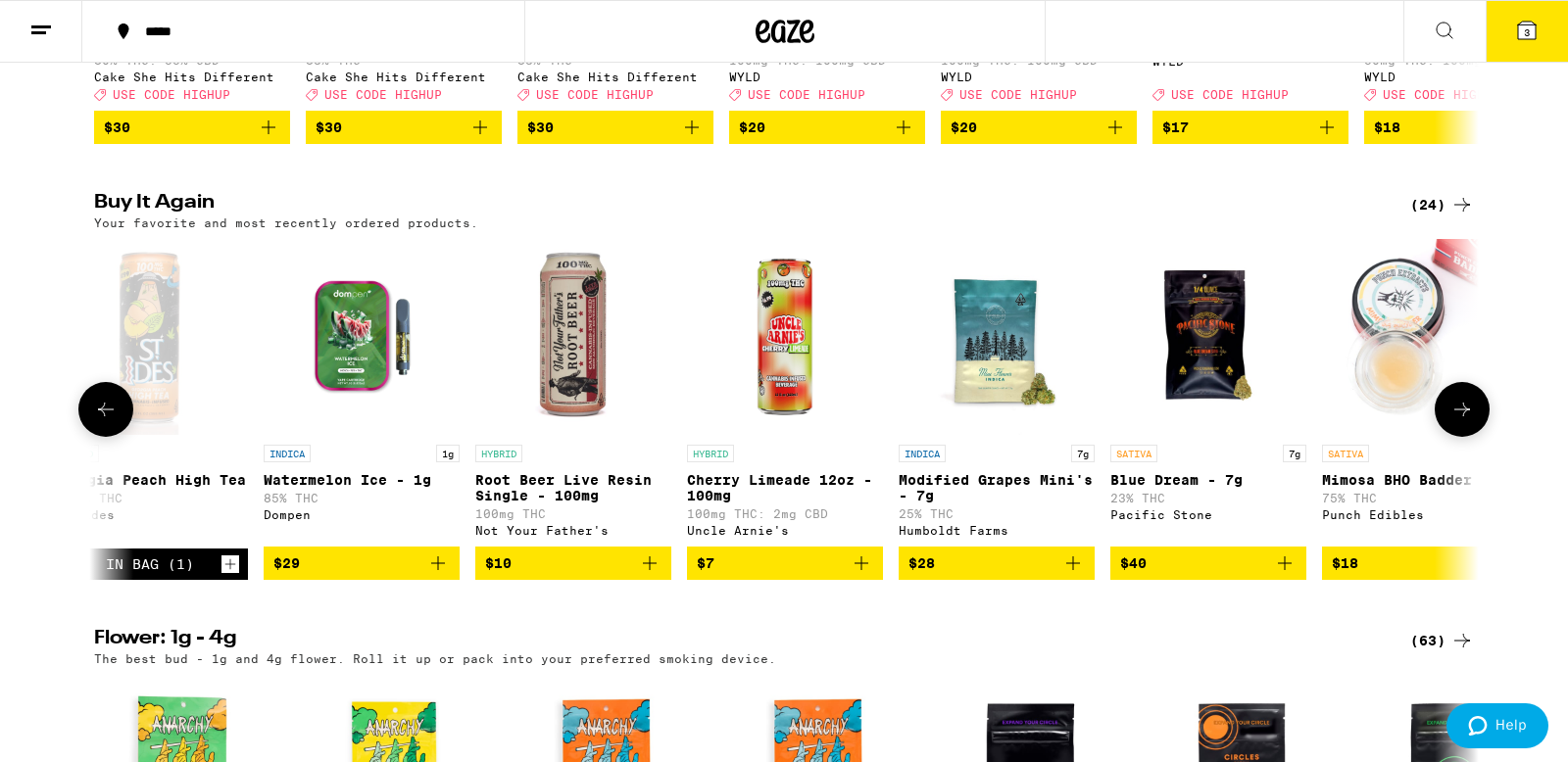 scroll, scrollTop: 0, scrollLeft: 1166, axis: horizontal 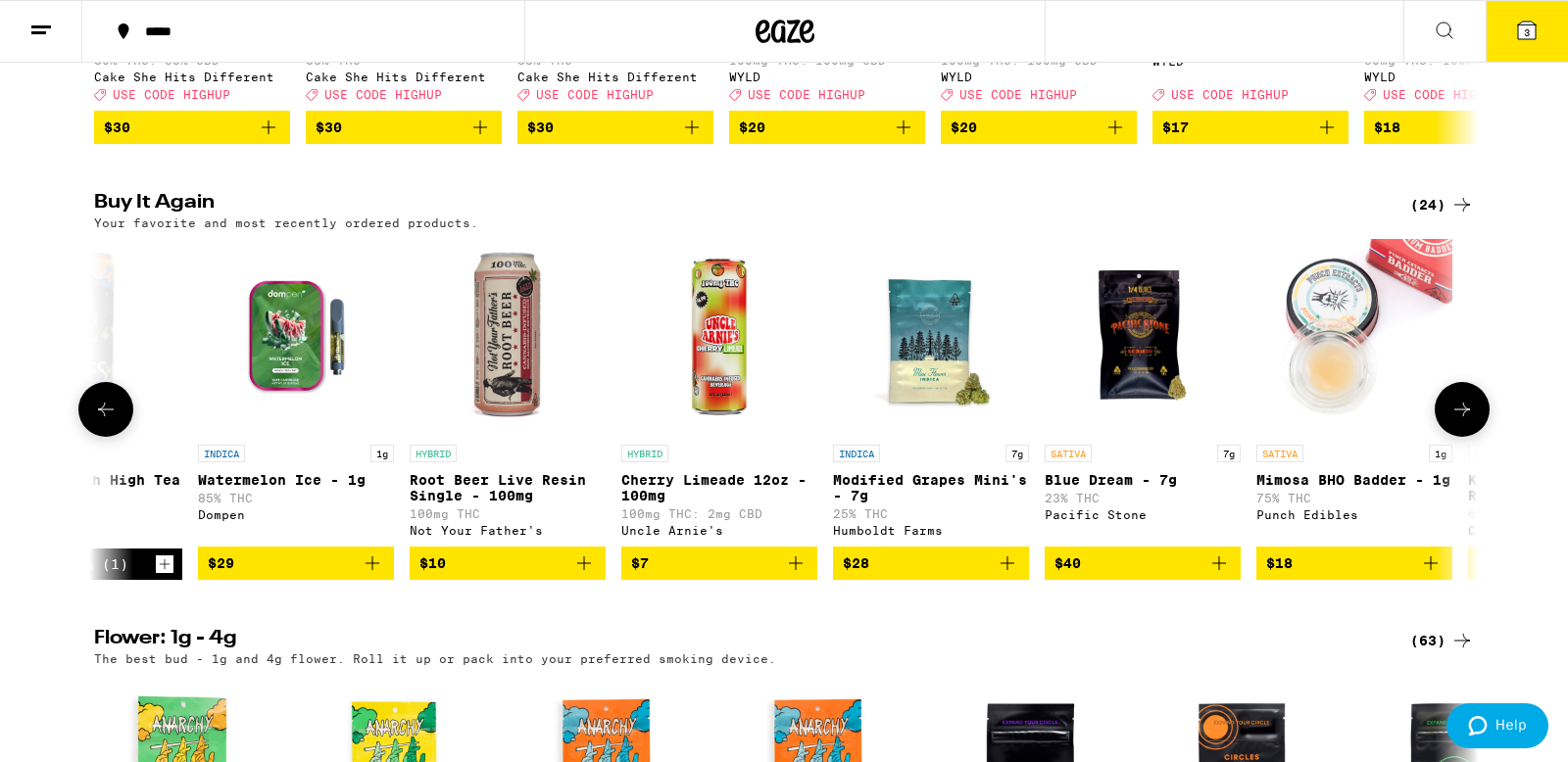 click on "$40" at bounding box center [1143, 563] 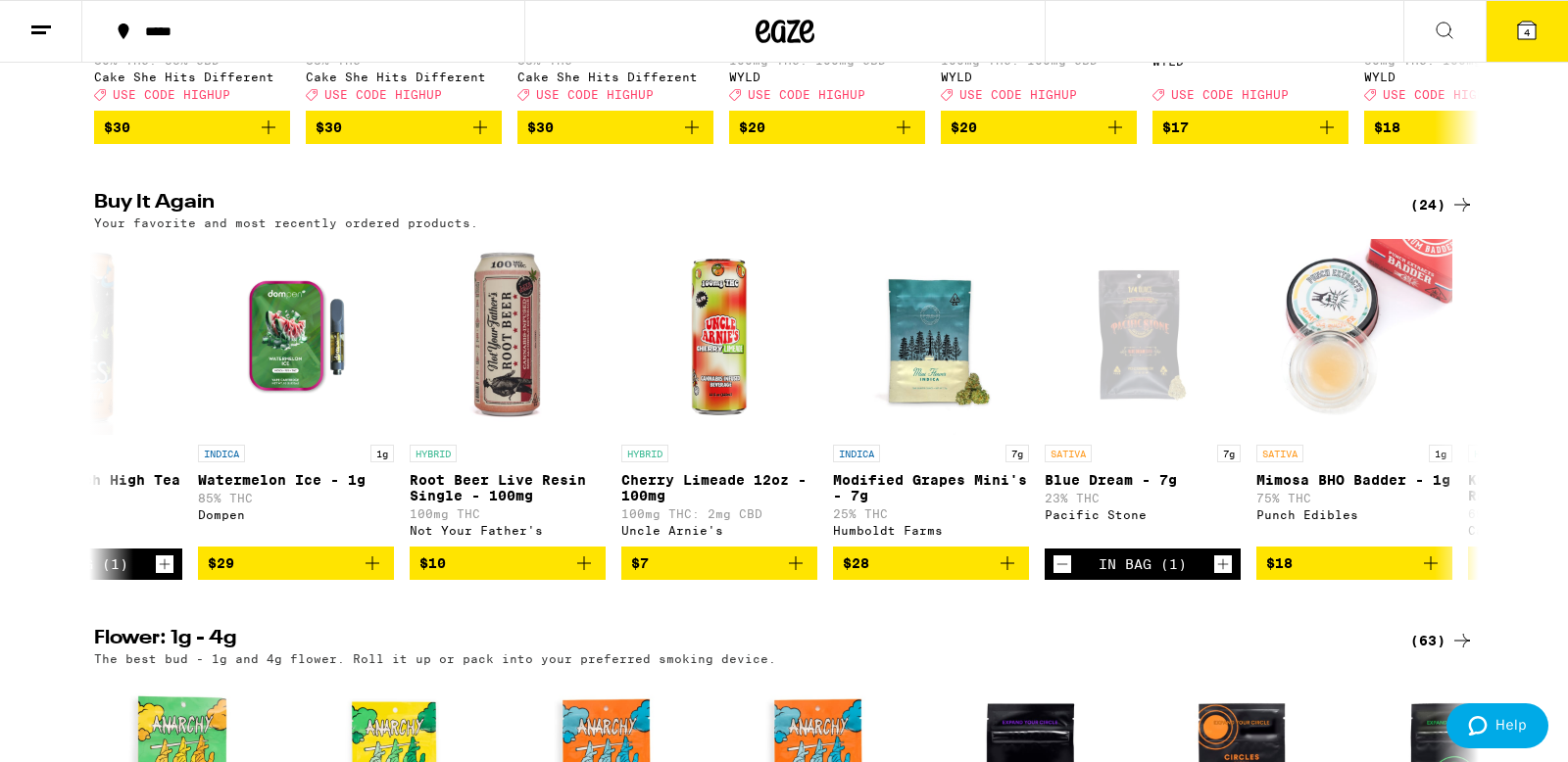 click on "4" at bounding box center [1527, 31] 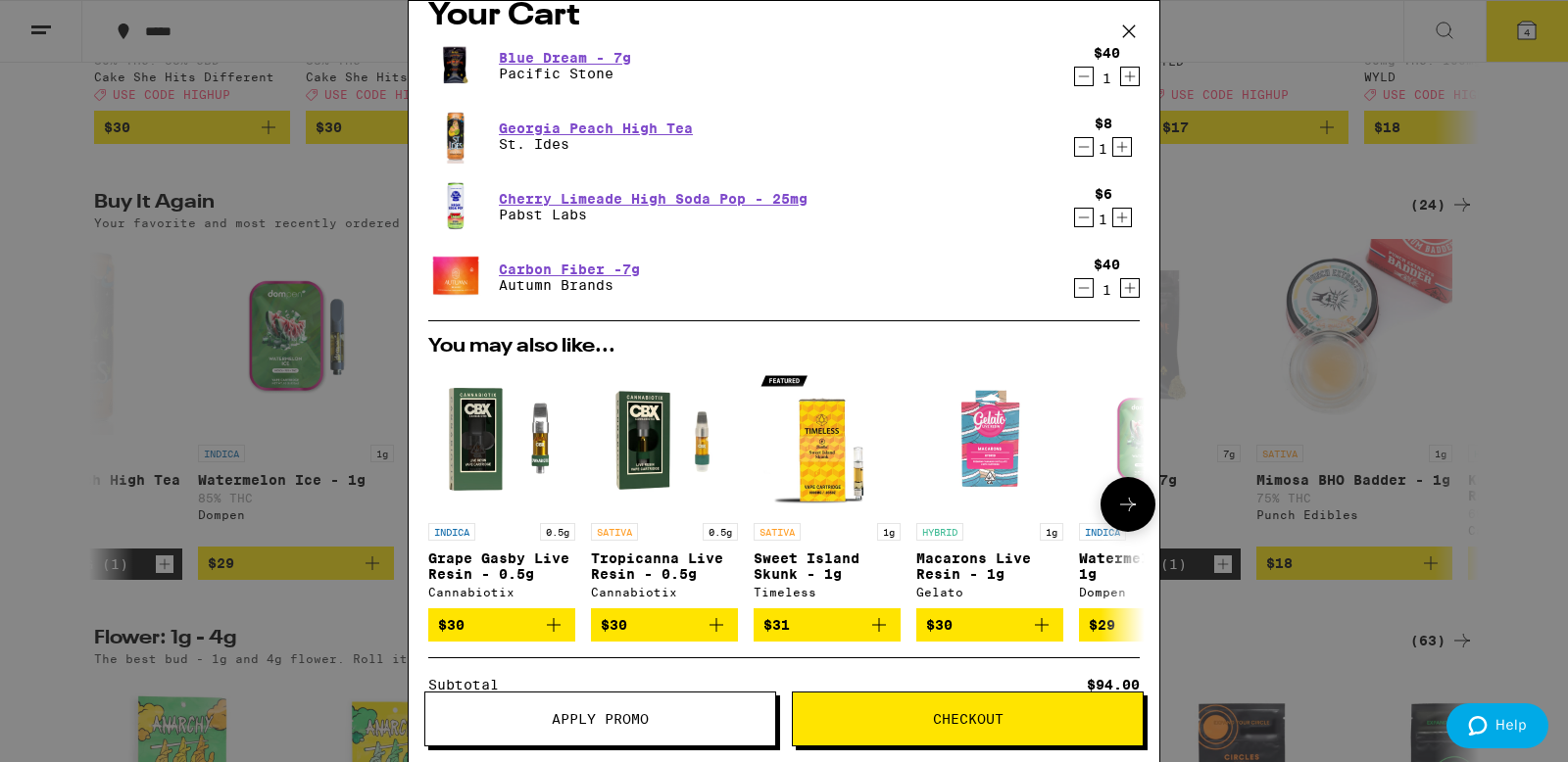 scroll, scrollTop: 0, scrollLeft: 0, axis: both 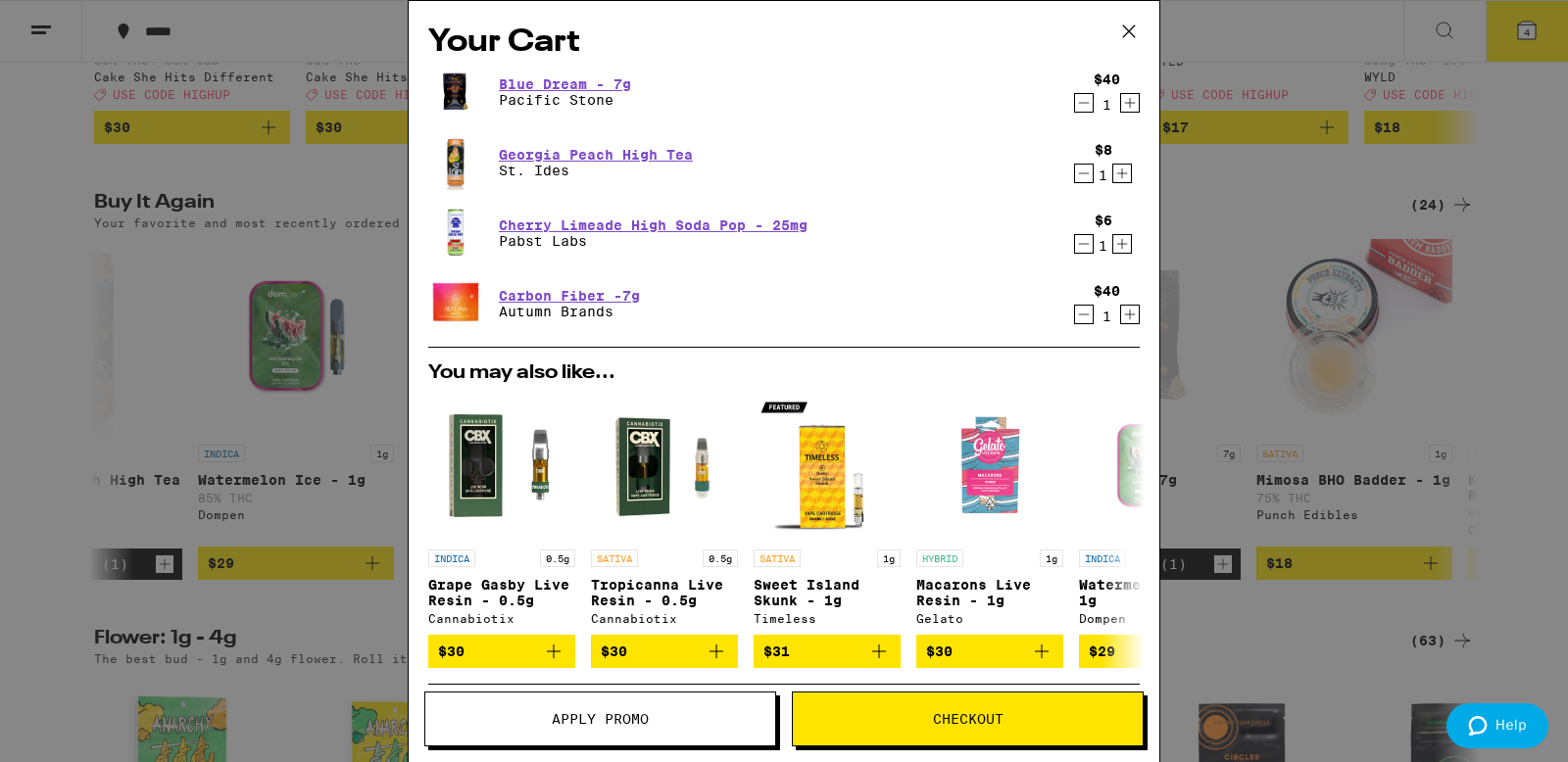 click 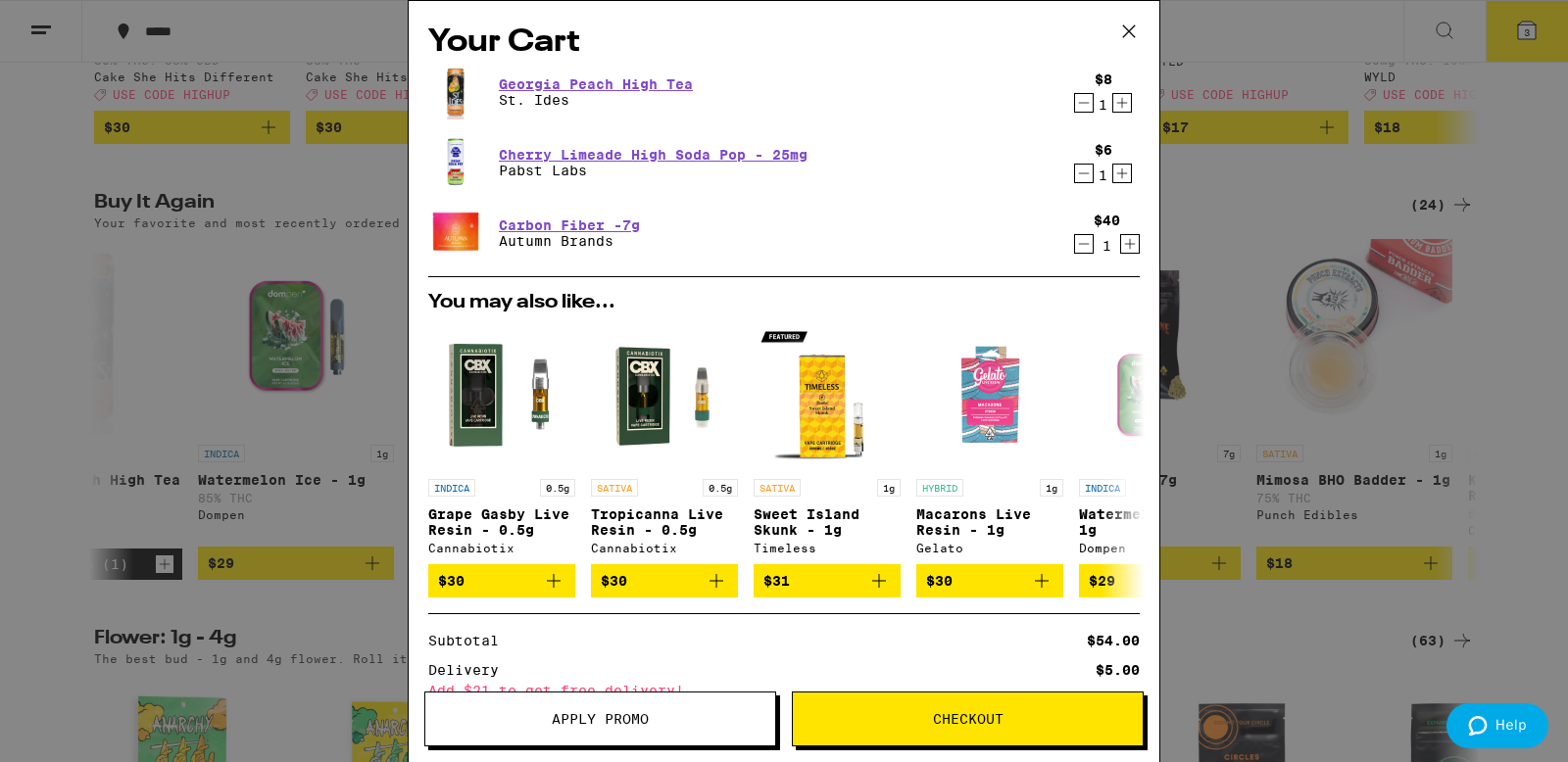scroll, scrollTop: 83, scrollLeft: 0, axis: vertical 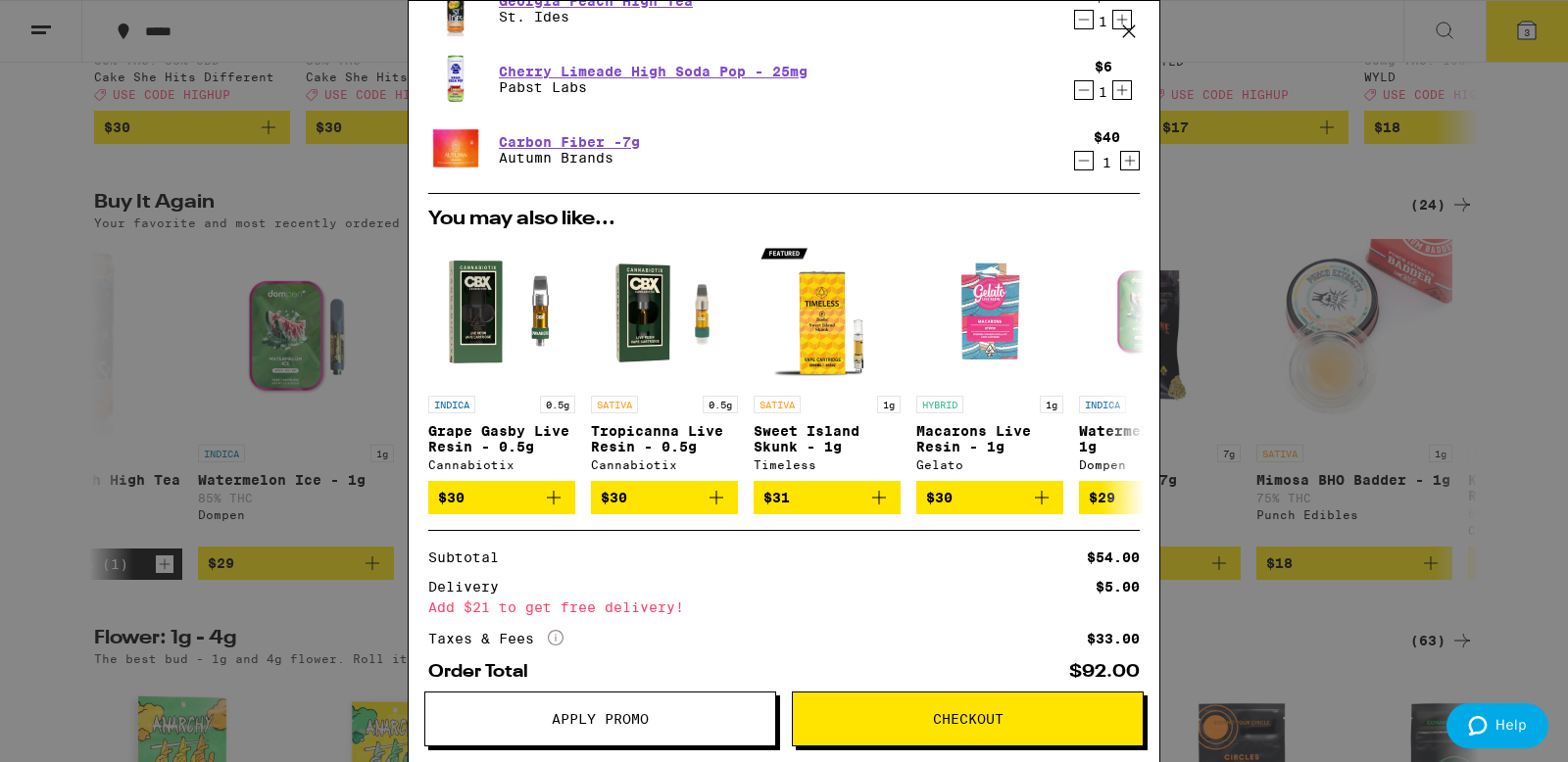 click on "Your Cart Georgia Peach High Tea St. Ides $8 1 Cherry Limeade High Soda Pop - 25mg Pabst Labs $6 1 Carbon Fiber -7g Autumn Brands $40 1 You may also like... INDICA 0.5g Grape Gasby Live Resin - 0.5g Cannabiotix $30 SATIVA 0.5g Tropicanna Live Resin - 0.5g Cannabiotix $30 SATIVA 1g Sweet Island Skunk - 1g Timeless $31 HYBRID 1g Macarons Live Resin - 1g Gelato $30 INDICA 1g Watermelon Ice - 1g Dompen $29 INDICA 7g Modified Grapes Mini's - 7g Humboldt Farms $28 HYBRID 0.5g Kush Mountain Live Resin - 0.5g Cannabiotix $30 SATIVA 1g Jellylicious - 1g Circles Base Camp $20 INDICA 1g Alien Technology - 1g Timeless $31 ACCESSORY 510 Black Variable Voltage Battery & Charger Heavy Hitters $25 Subtotal $54.00 Delivery $5.00 Add $21 to get free delivery! Taxes & Fees More Info $33.00 Order Total $92.00 ⚠️ www.P65Warnings.ca.gov Apply Promo Checkout" at bounding box center (784, 381) 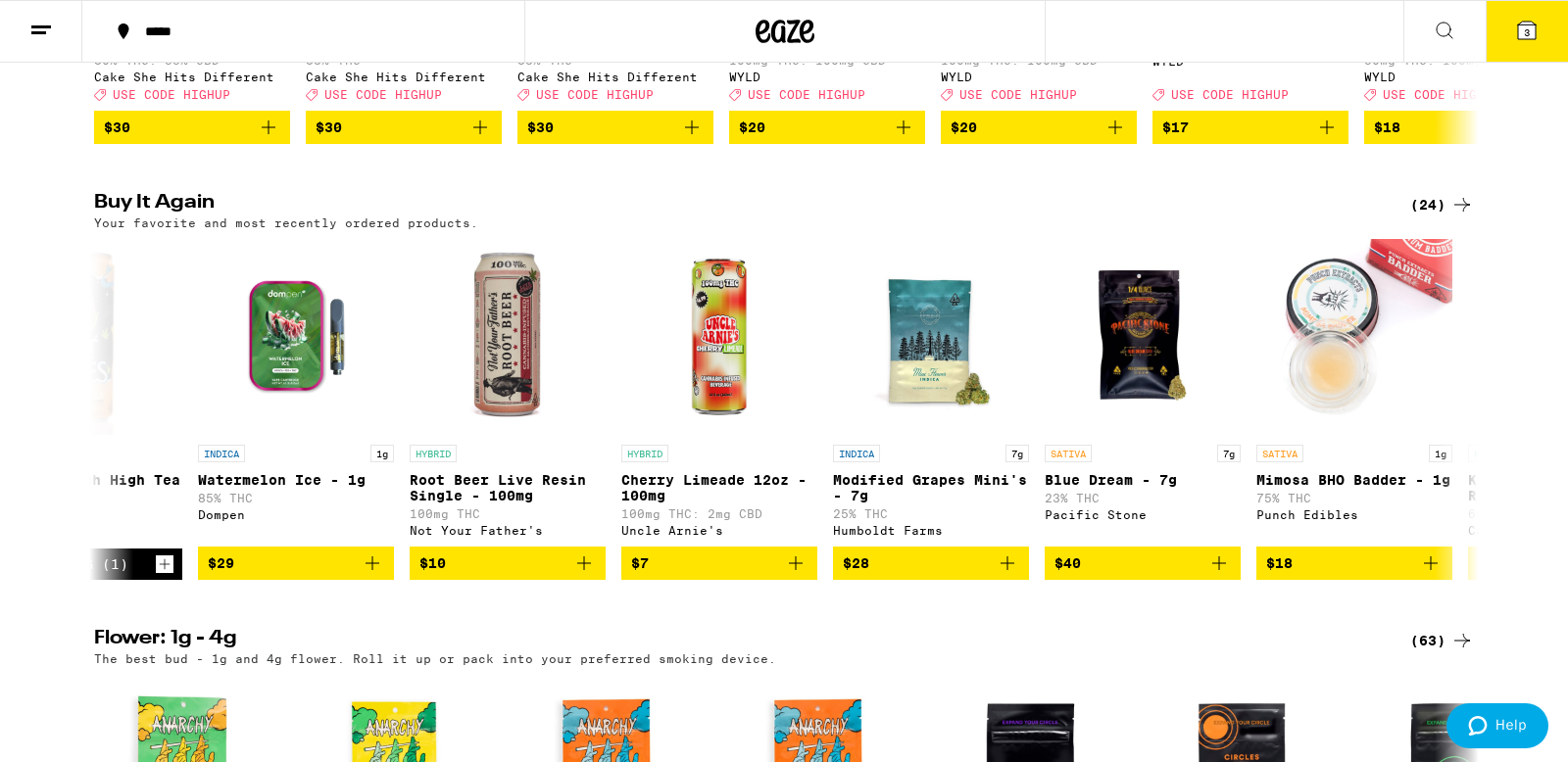 scroll, scrollTop: 0, scrollLeft: 0, axis: both 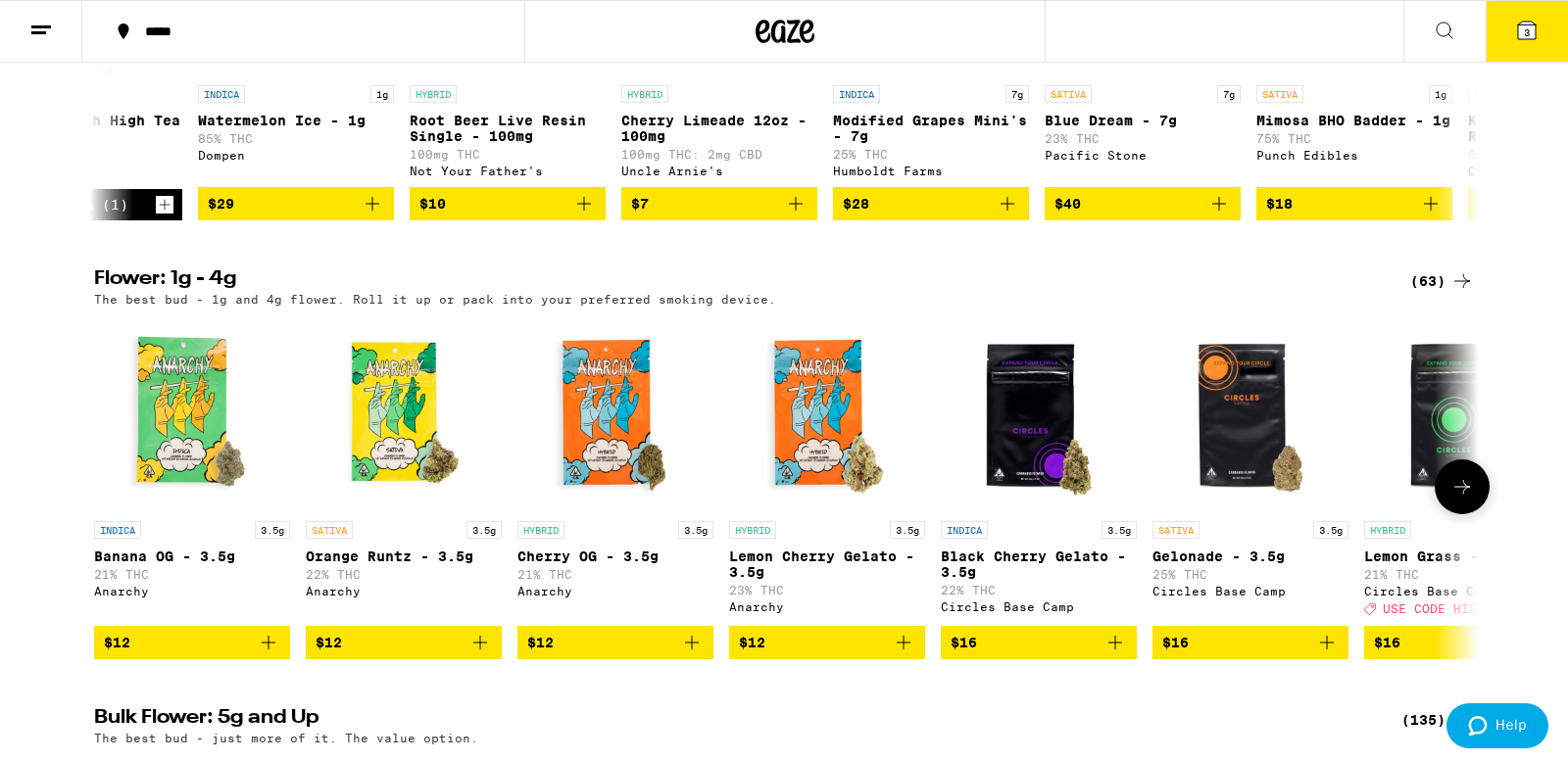 click on "$12" at bounding box center (615, 643) 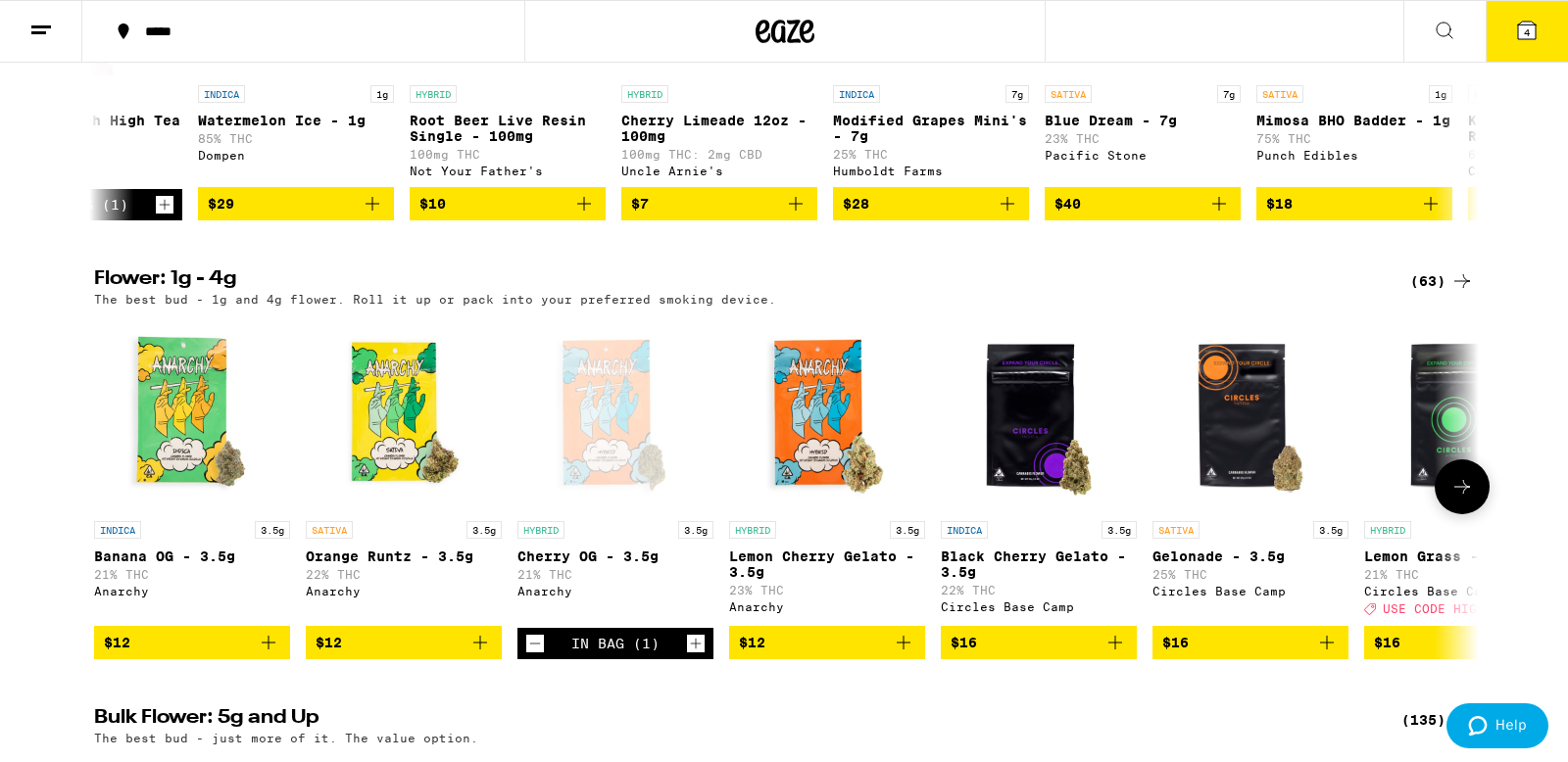 click on "$16" at bounding box center [1250, 643] 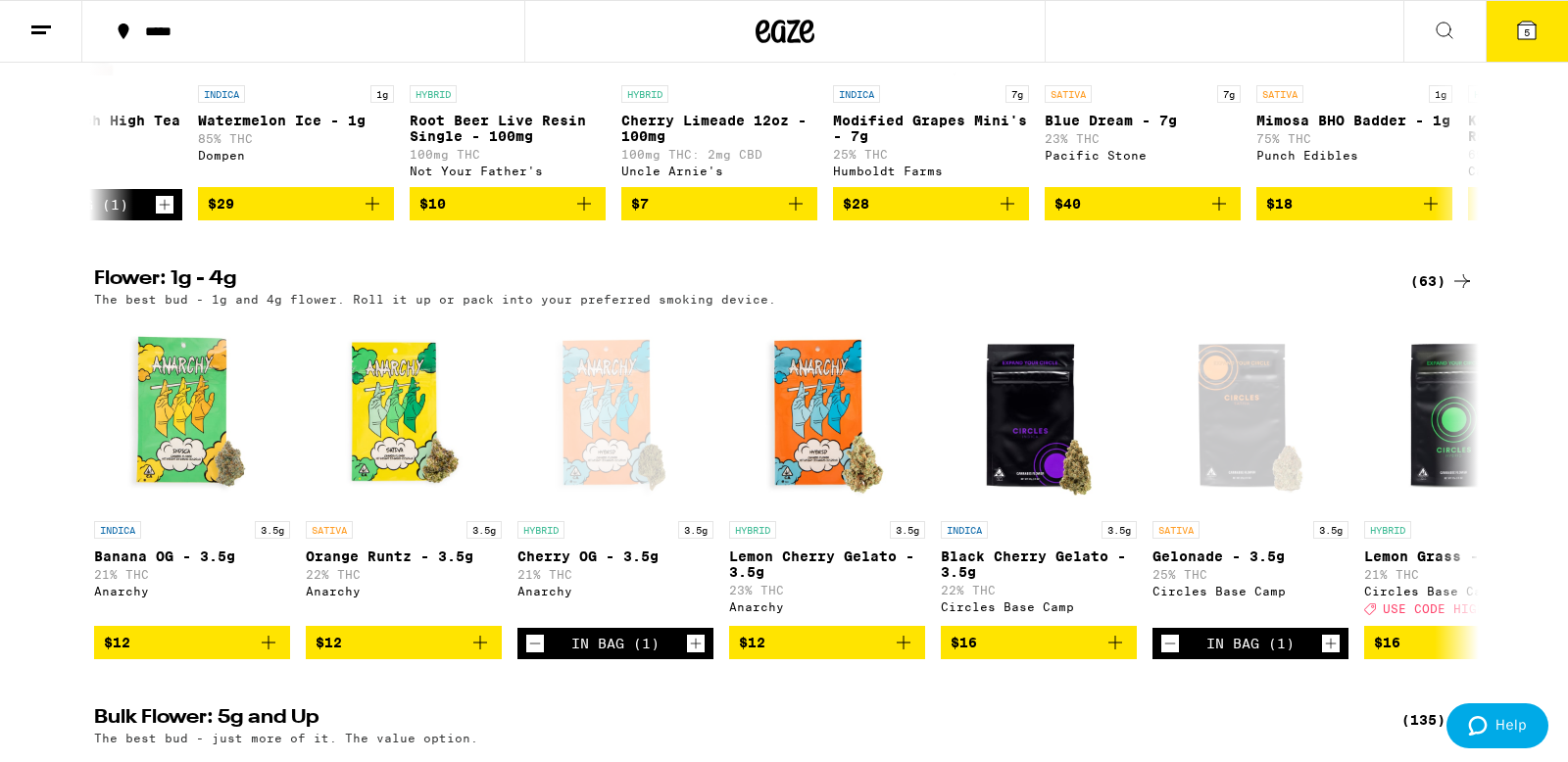 click on "5" at bounding box center (1527, 31) 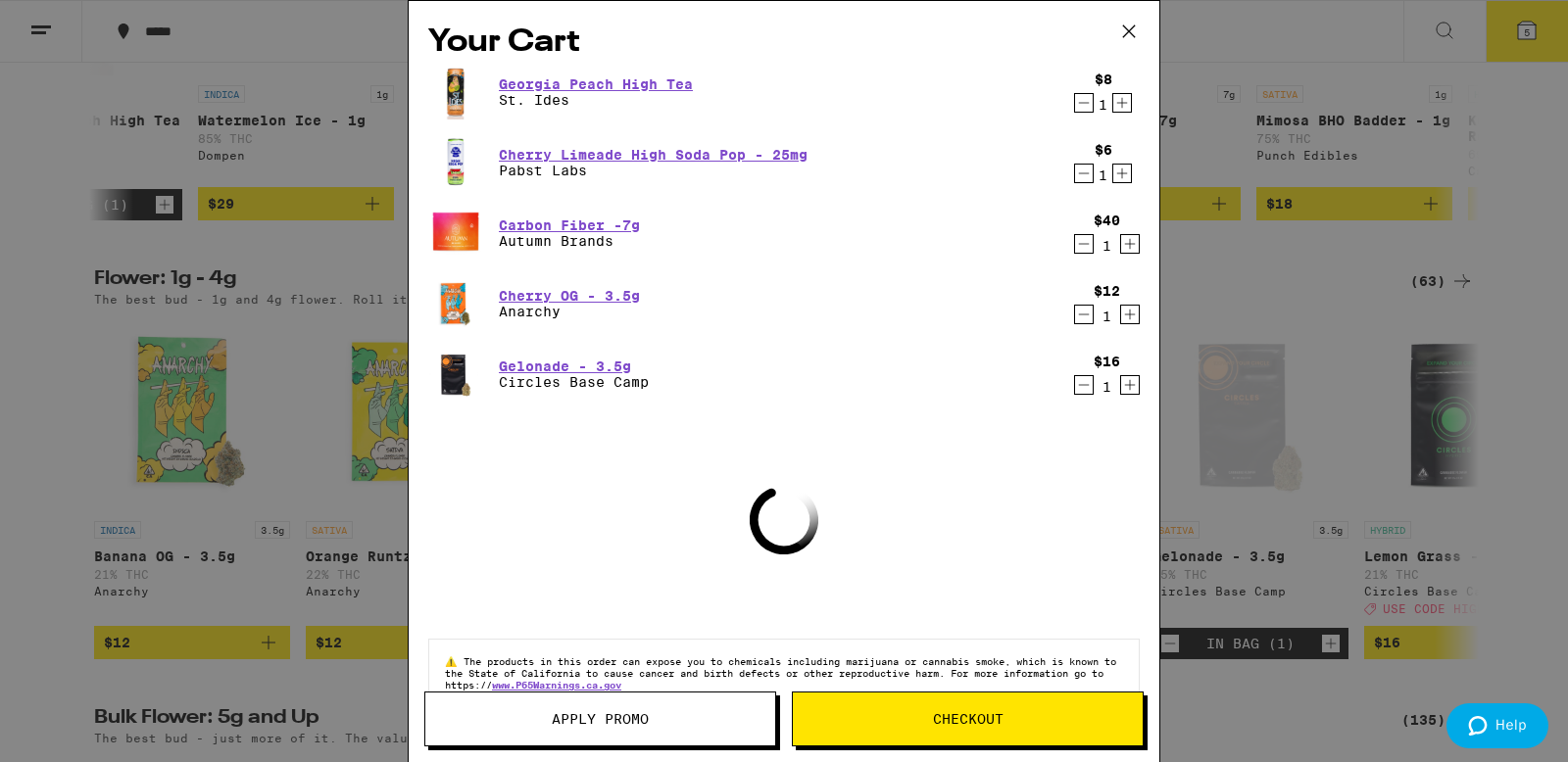 scroll, scrollTop: 0, scrollLeft: 0, axis: both 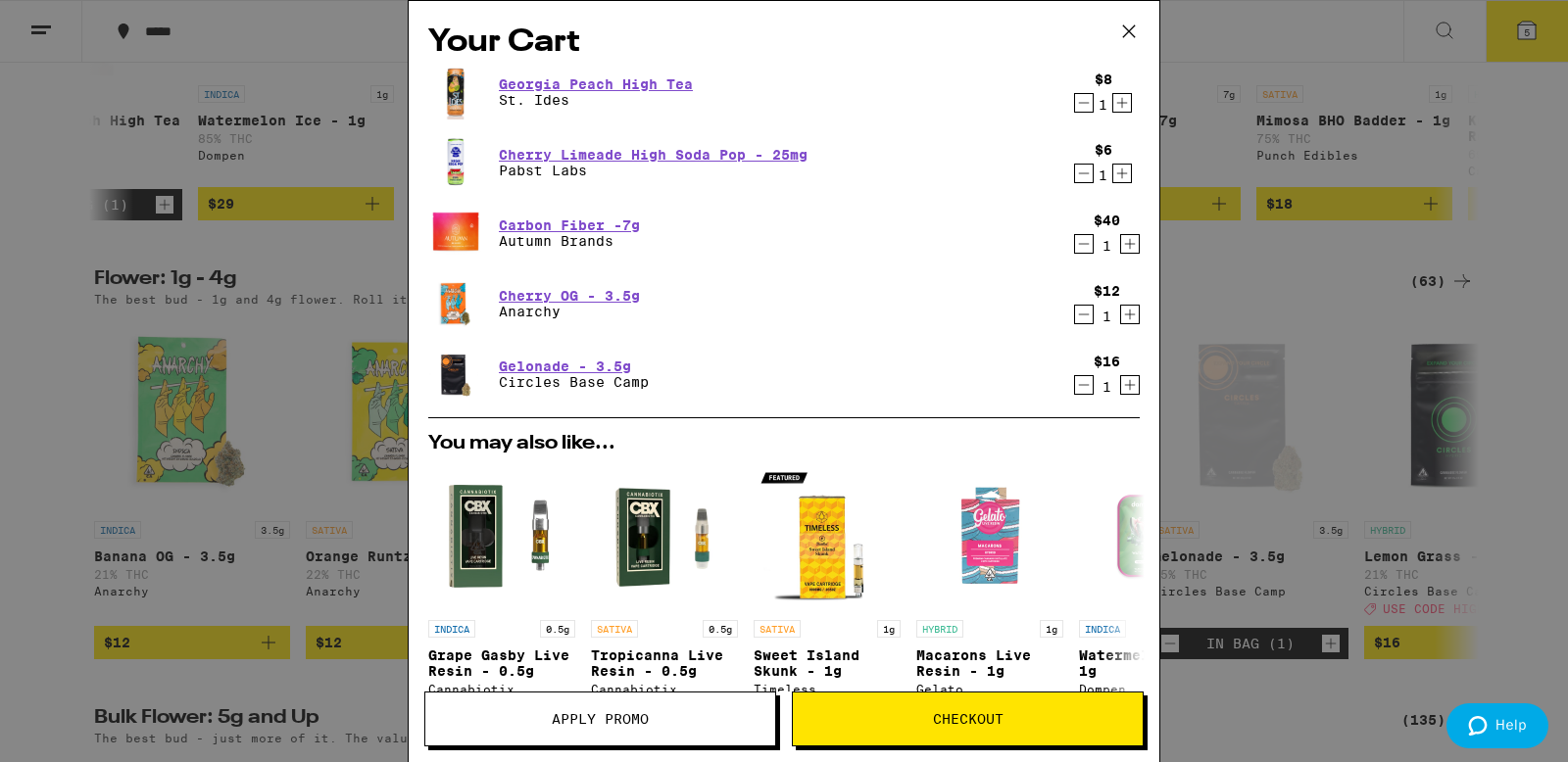 click on "Apply Promo" at bounding box center (600, 719) 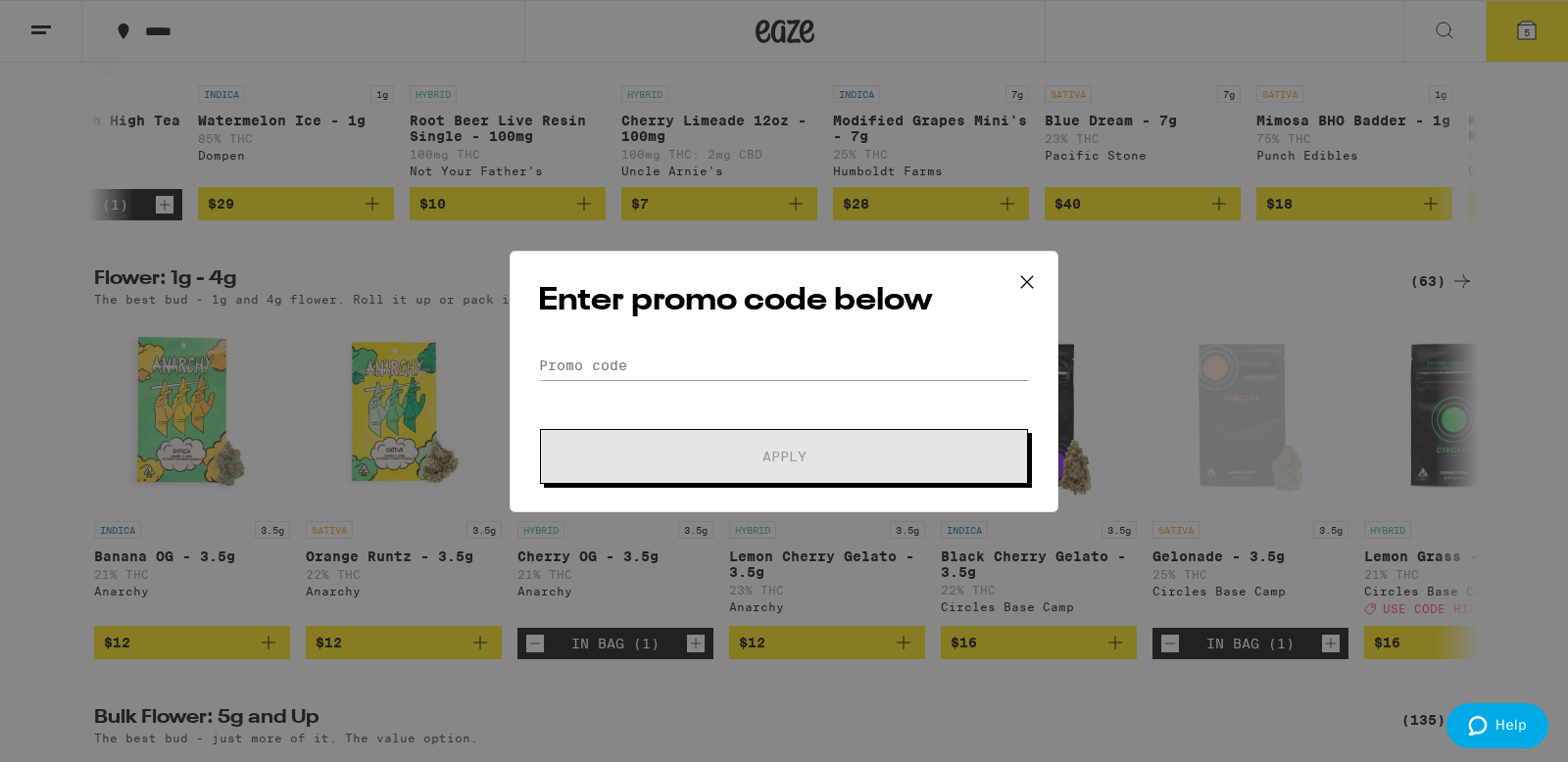 scroll, scrollTop: 0, scrollLeft: 0, axis: both 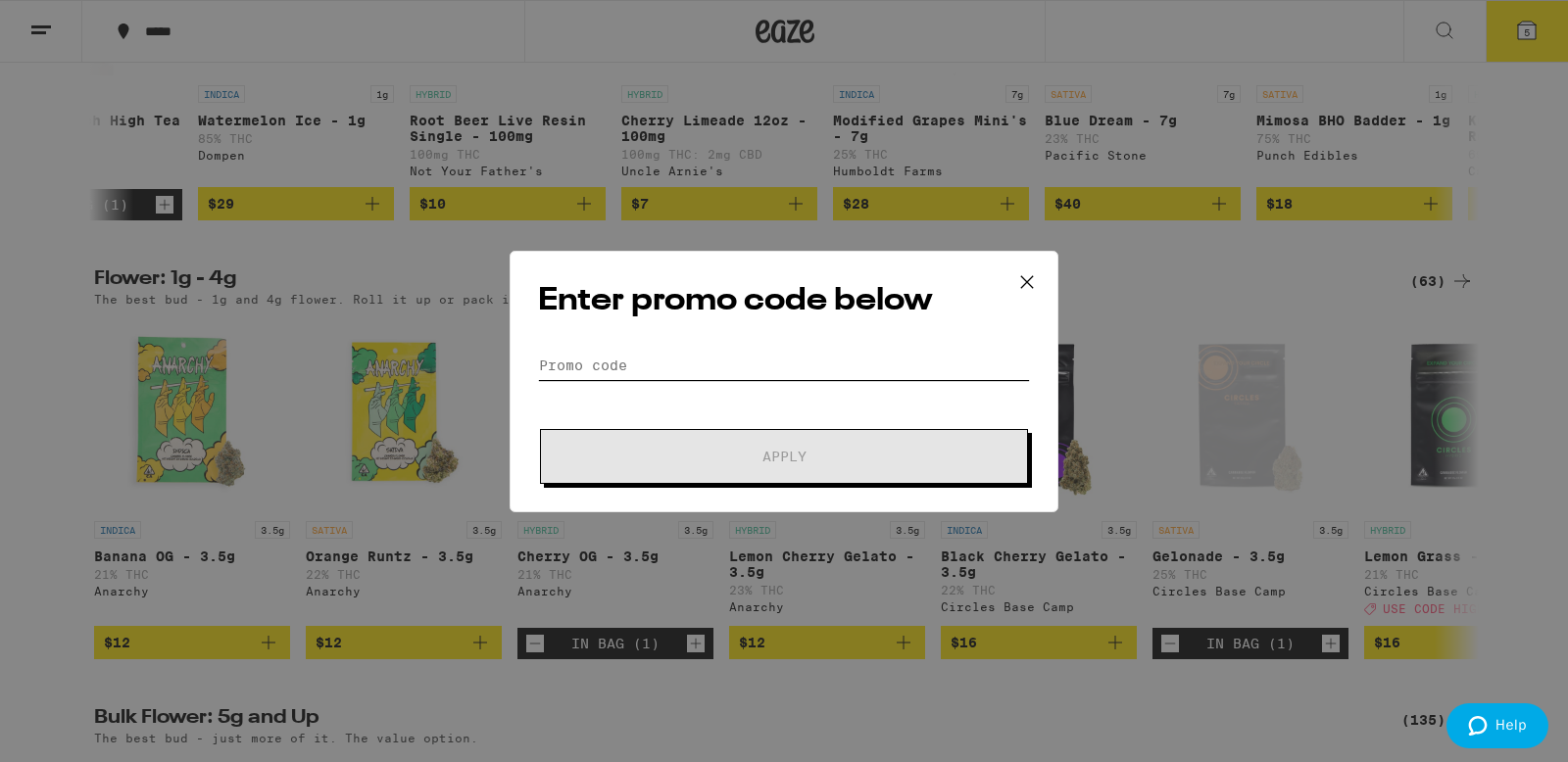 click on "Promo Code" at bounding box center (784, 365) 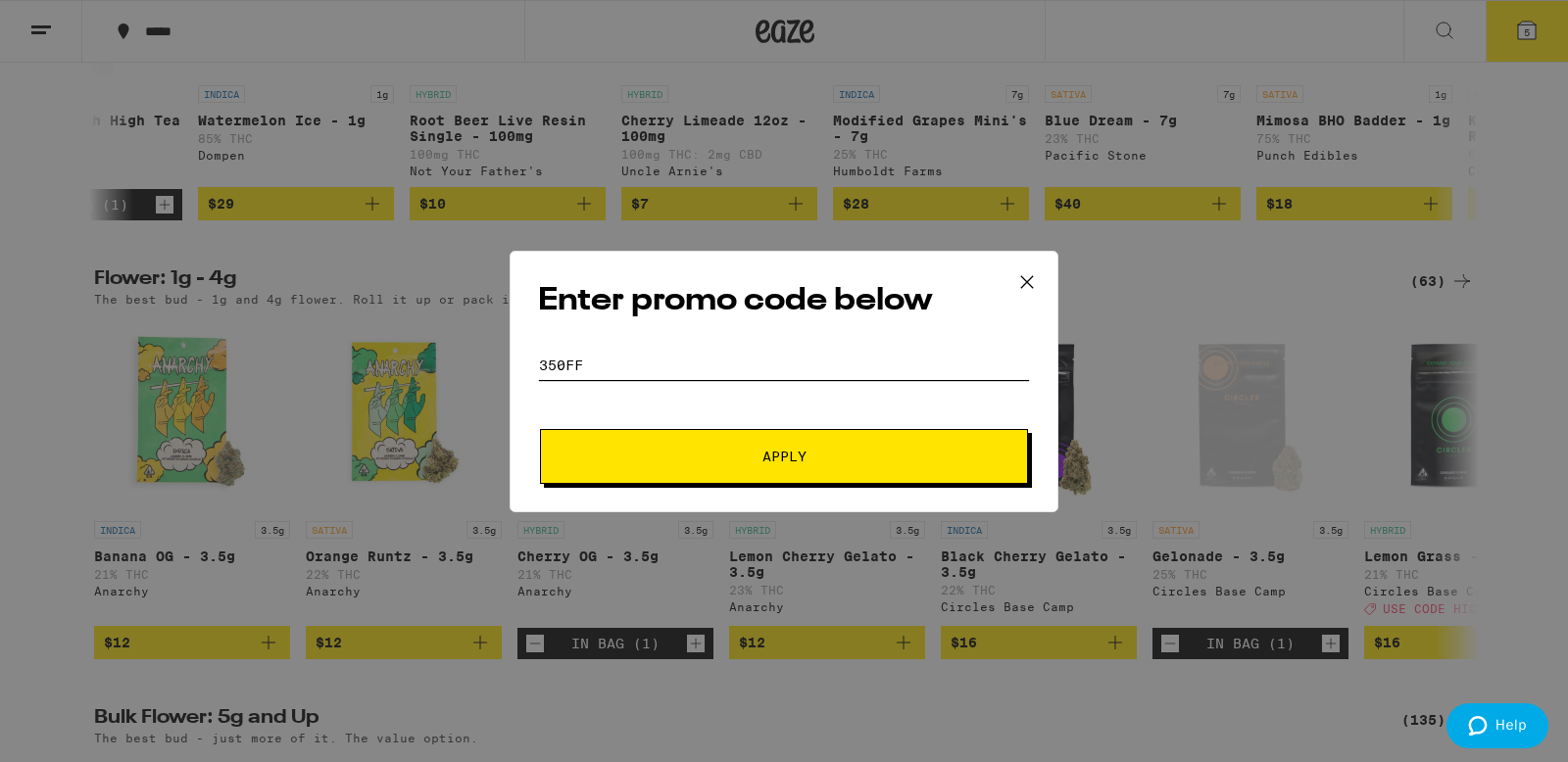 click on "Apply" at bounding box center (784, 456) 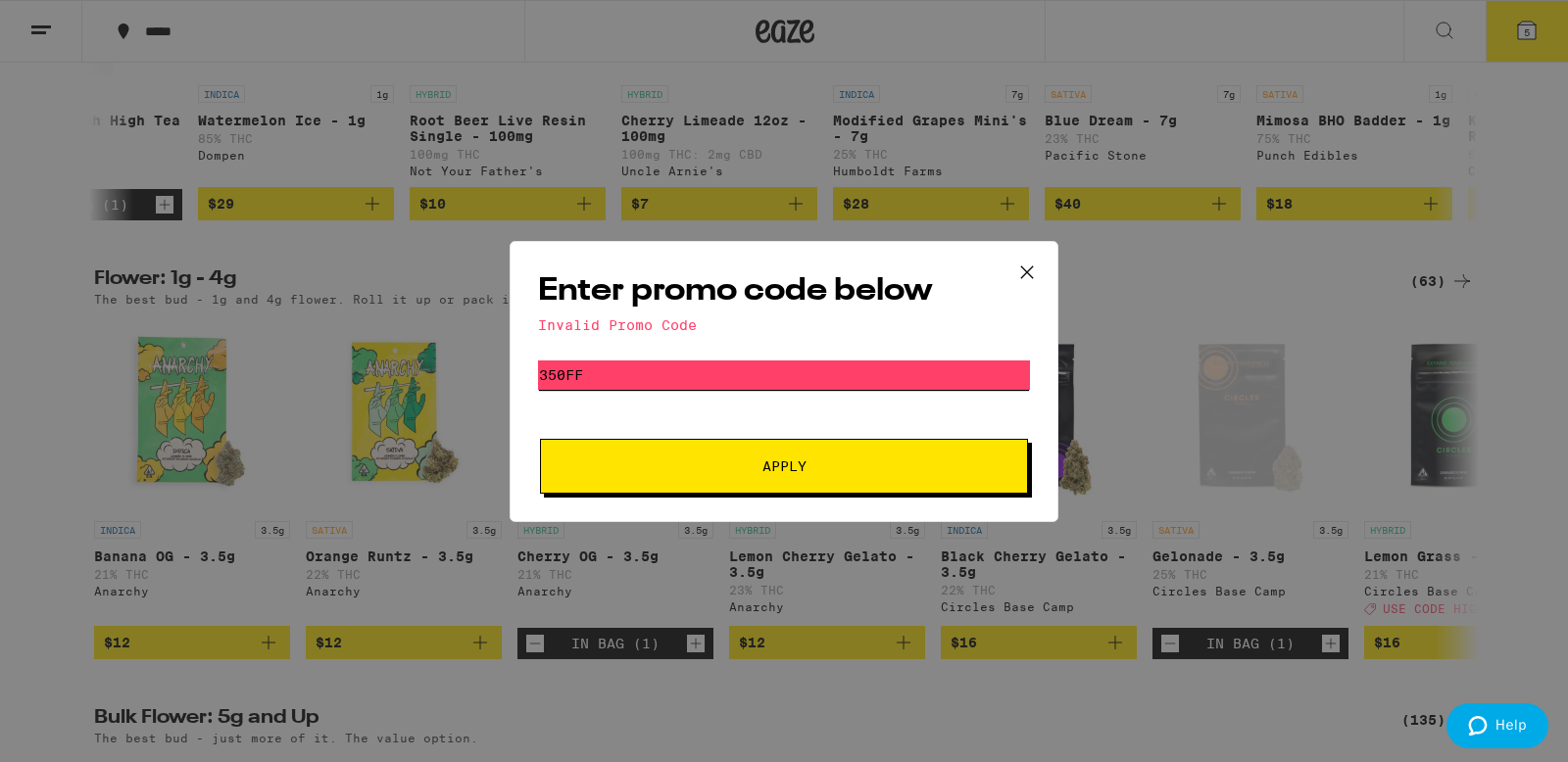 click on "350ff" at bounding box center [784, 375] 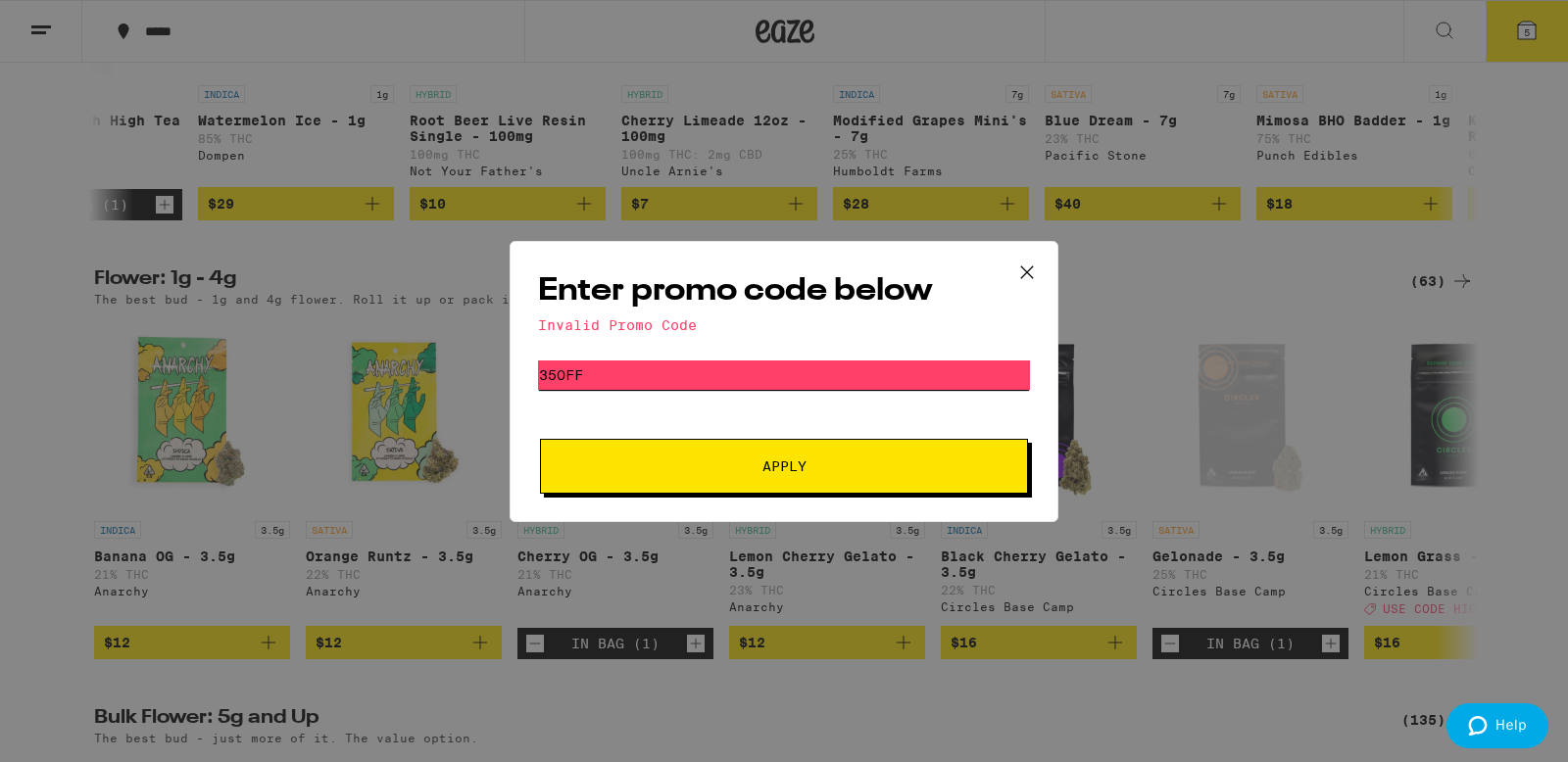 type on "35off" 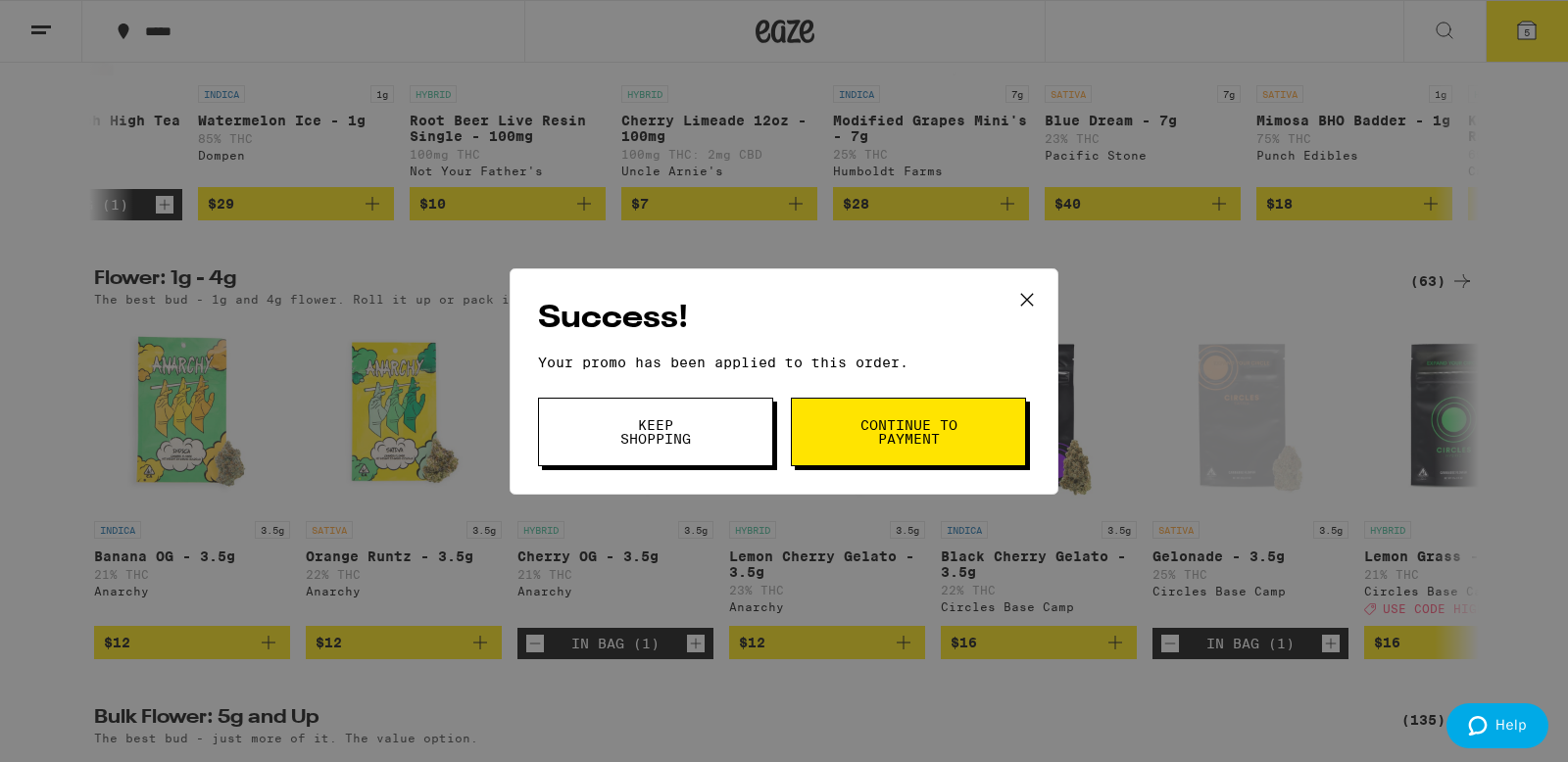 click on "Continue to payment" at bounding box center (908, 432) 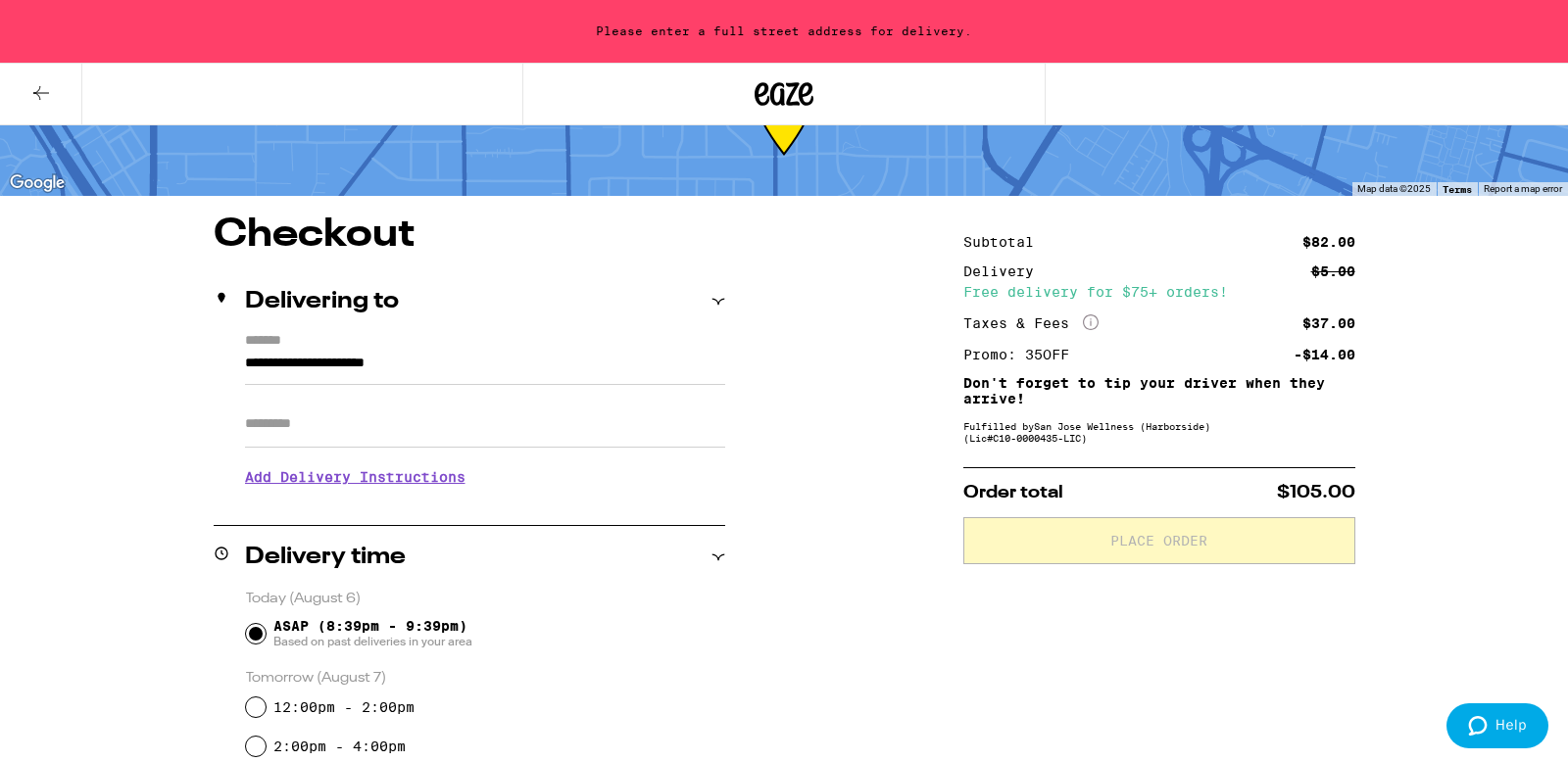 scroll, scrollTop: 92, scrollLeft: 0, axis: vertical 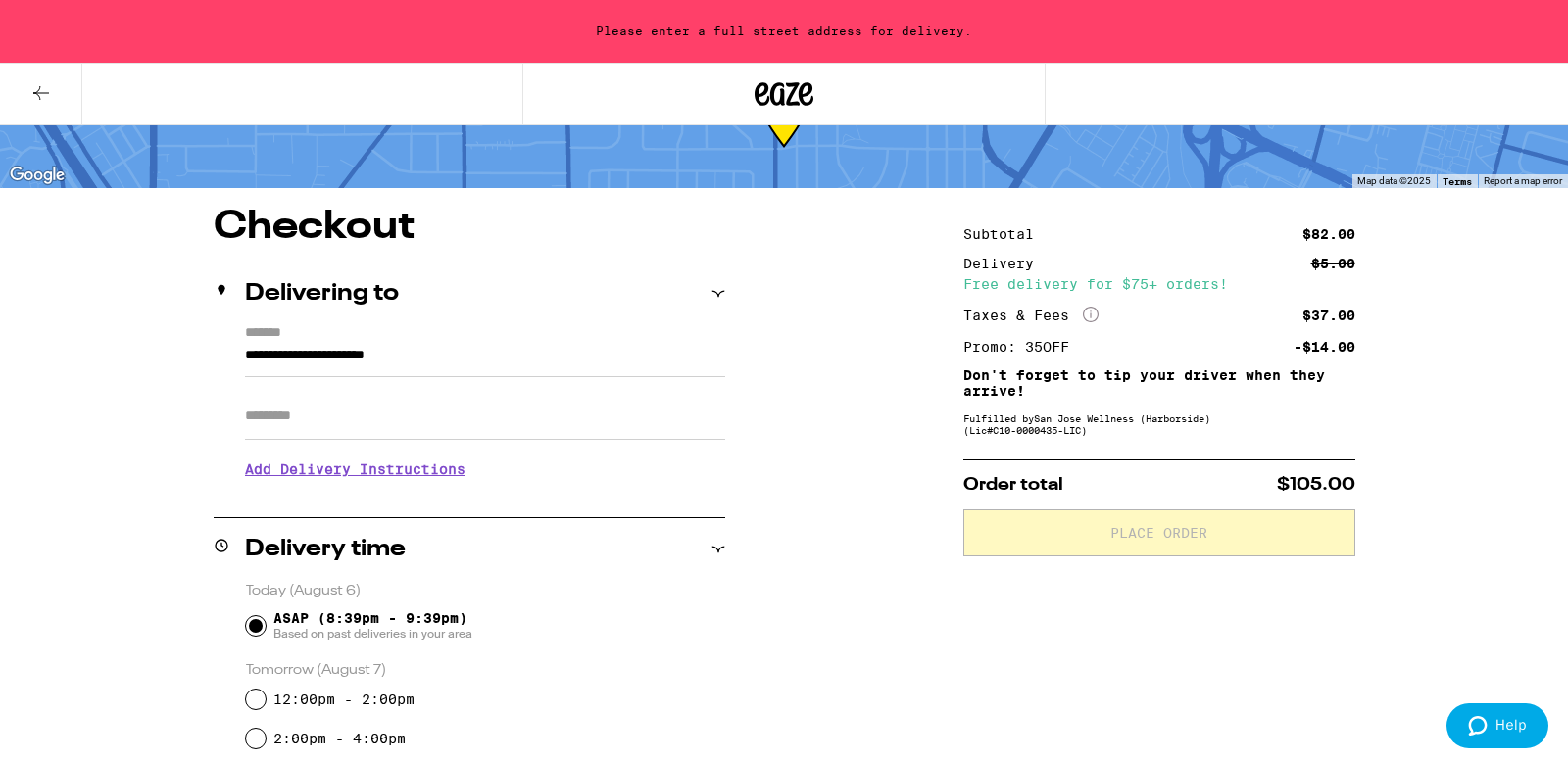 click on "*******" at bounding box center [485, 334] 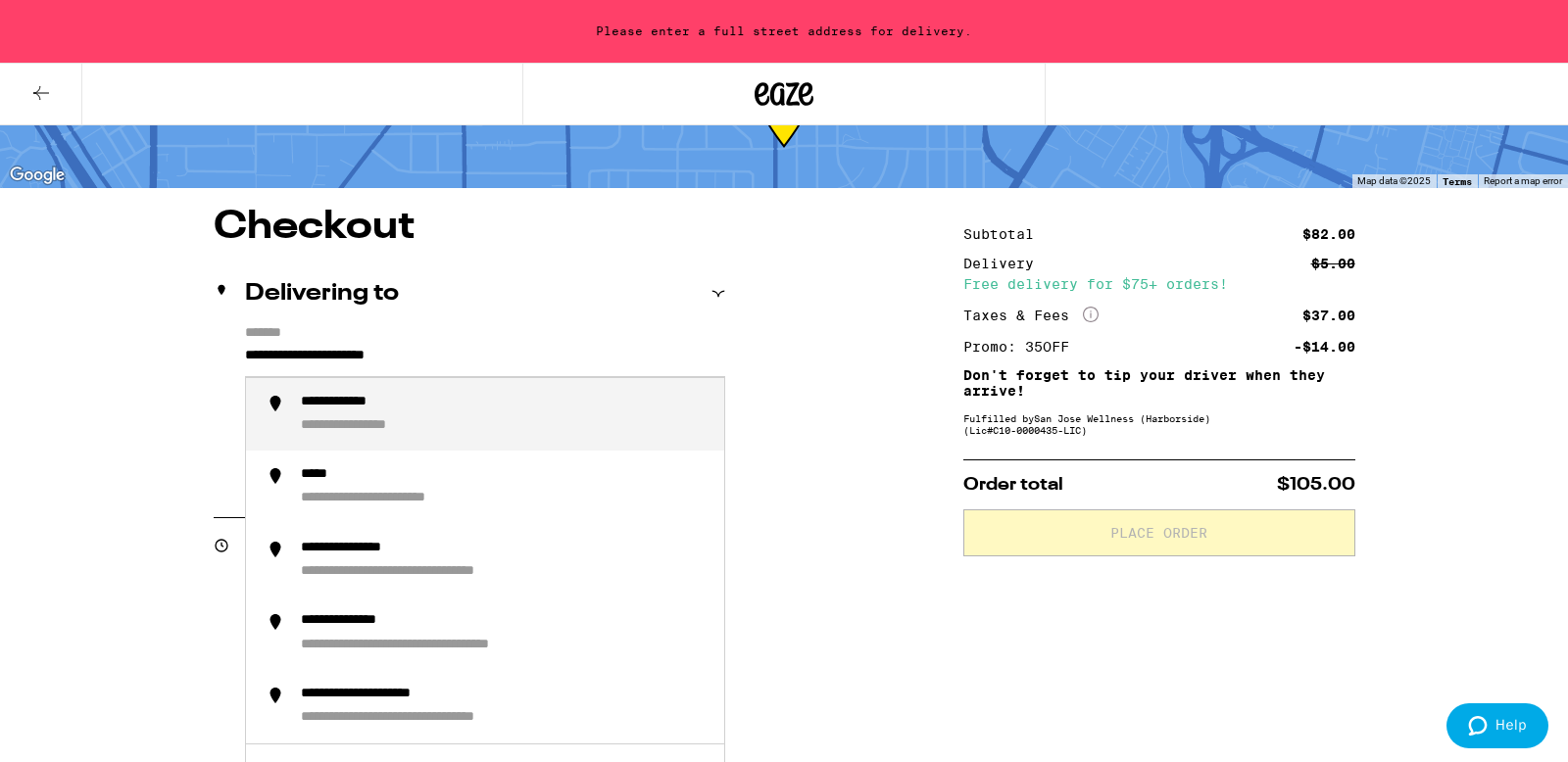 click on "**********" at bounding box center (485, 360) 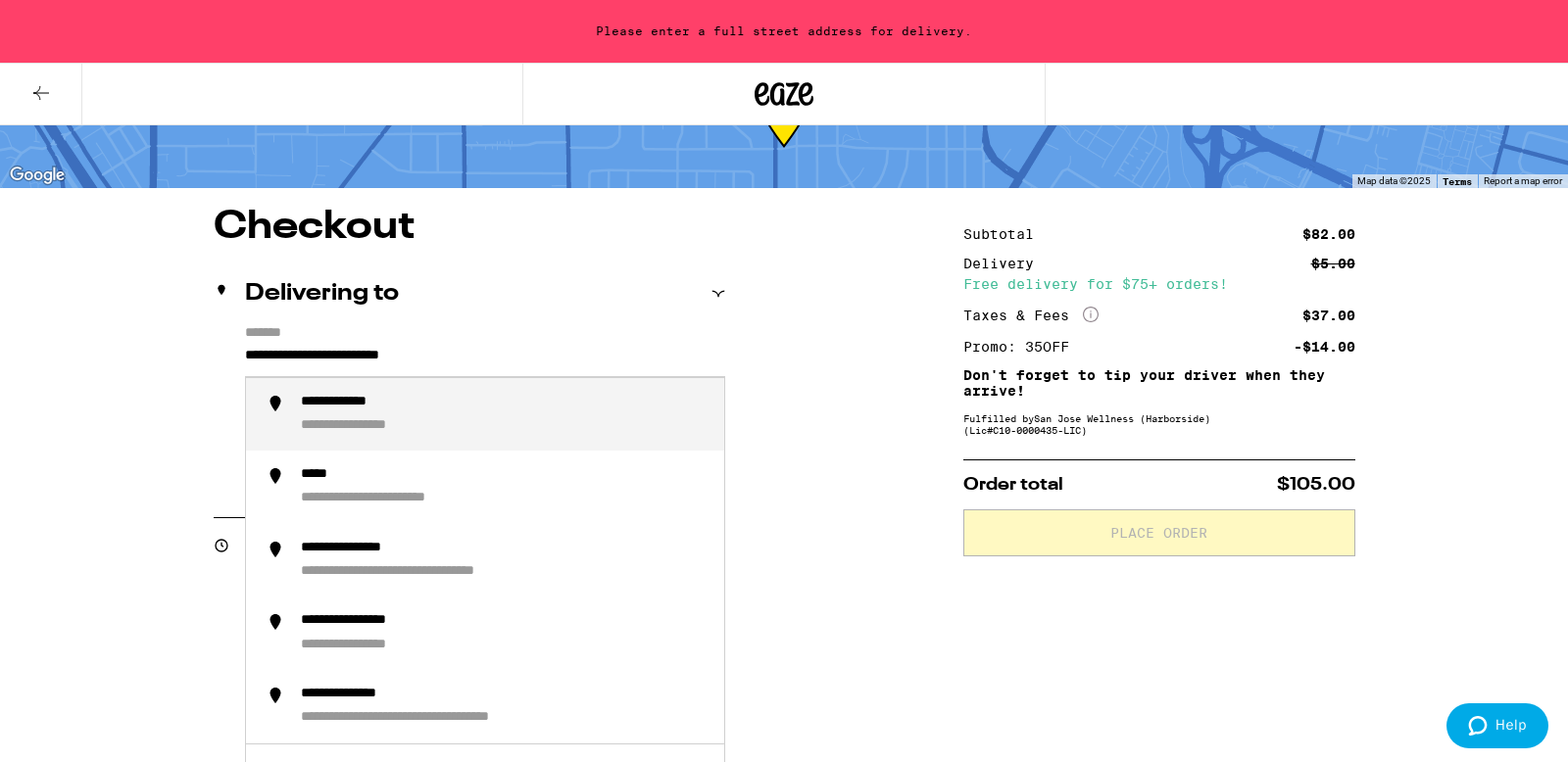 type on "*" 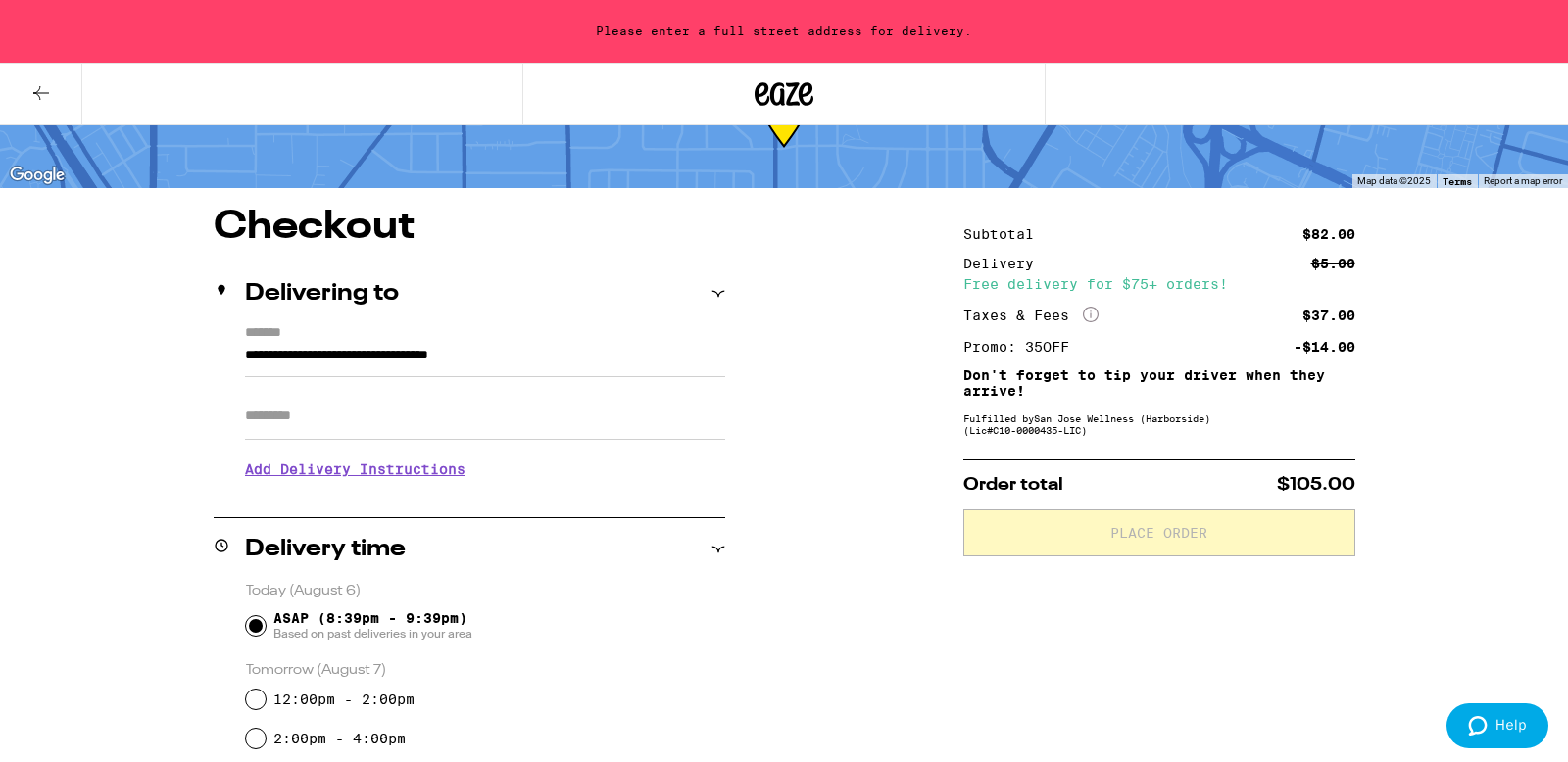type on "**********" 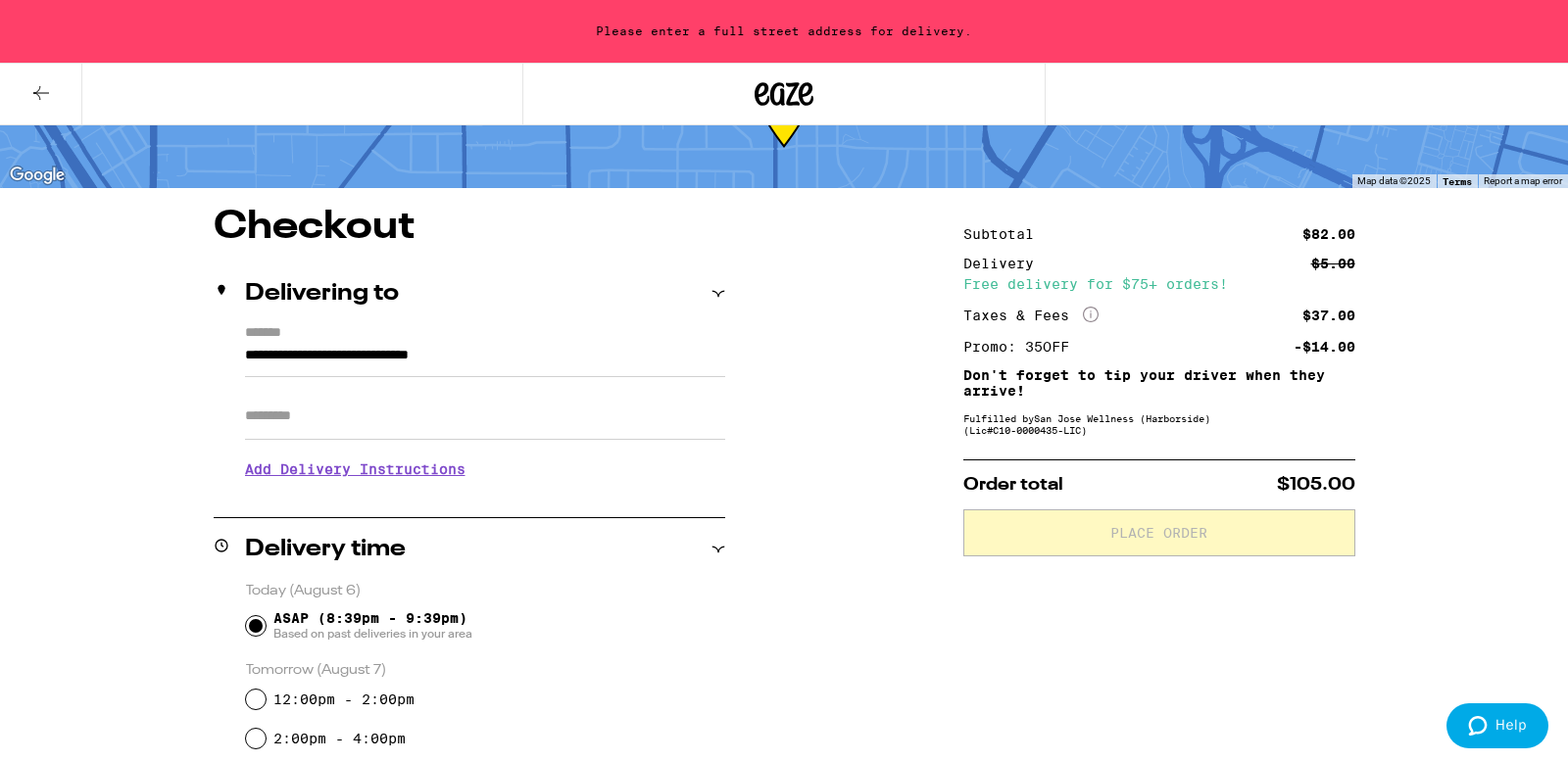 scroll, scrollTop: 29, scrollLeft: 0, axis: vertical 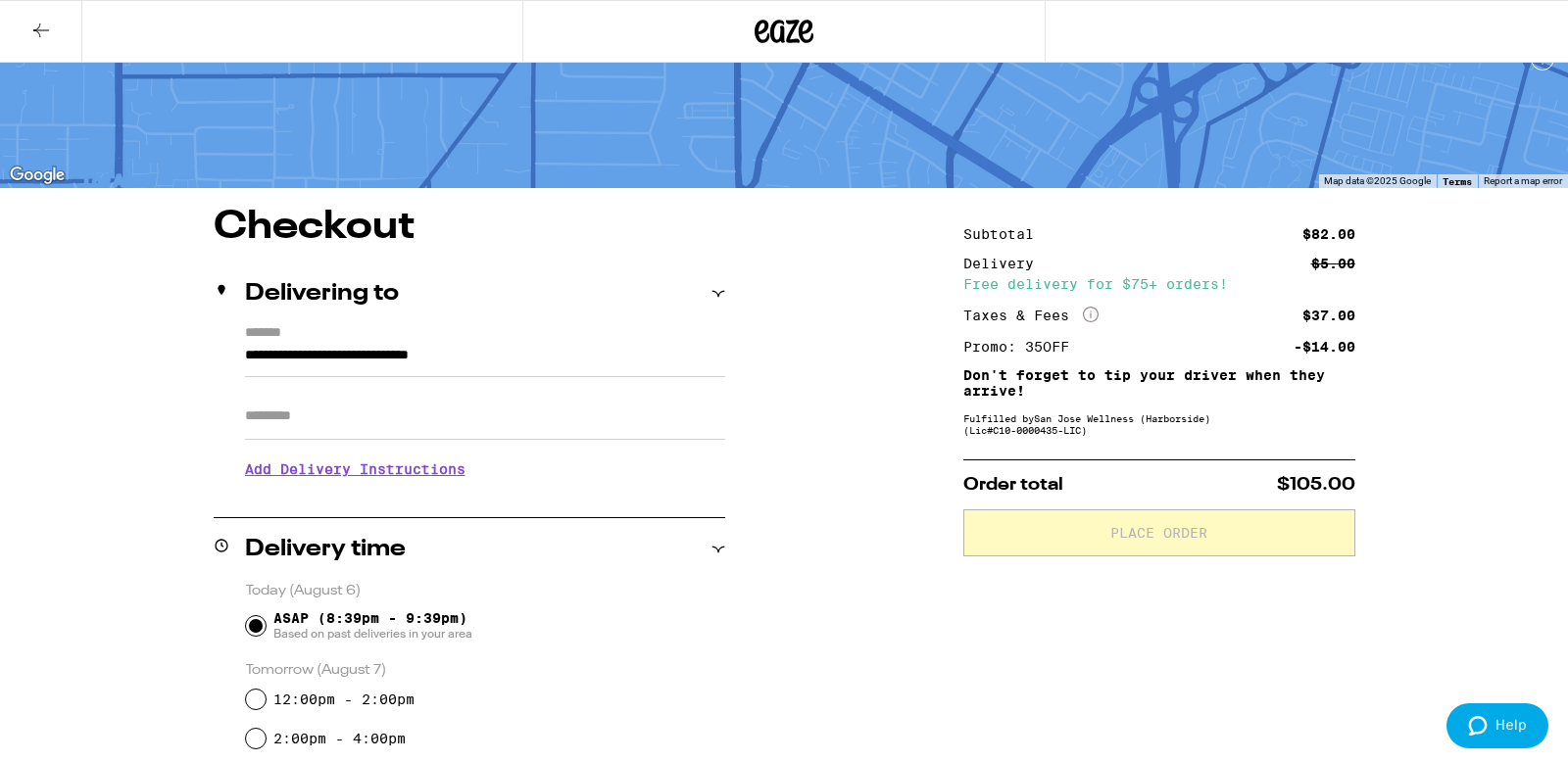 click on "Apt/Suite" at bounding box center [485, 416] 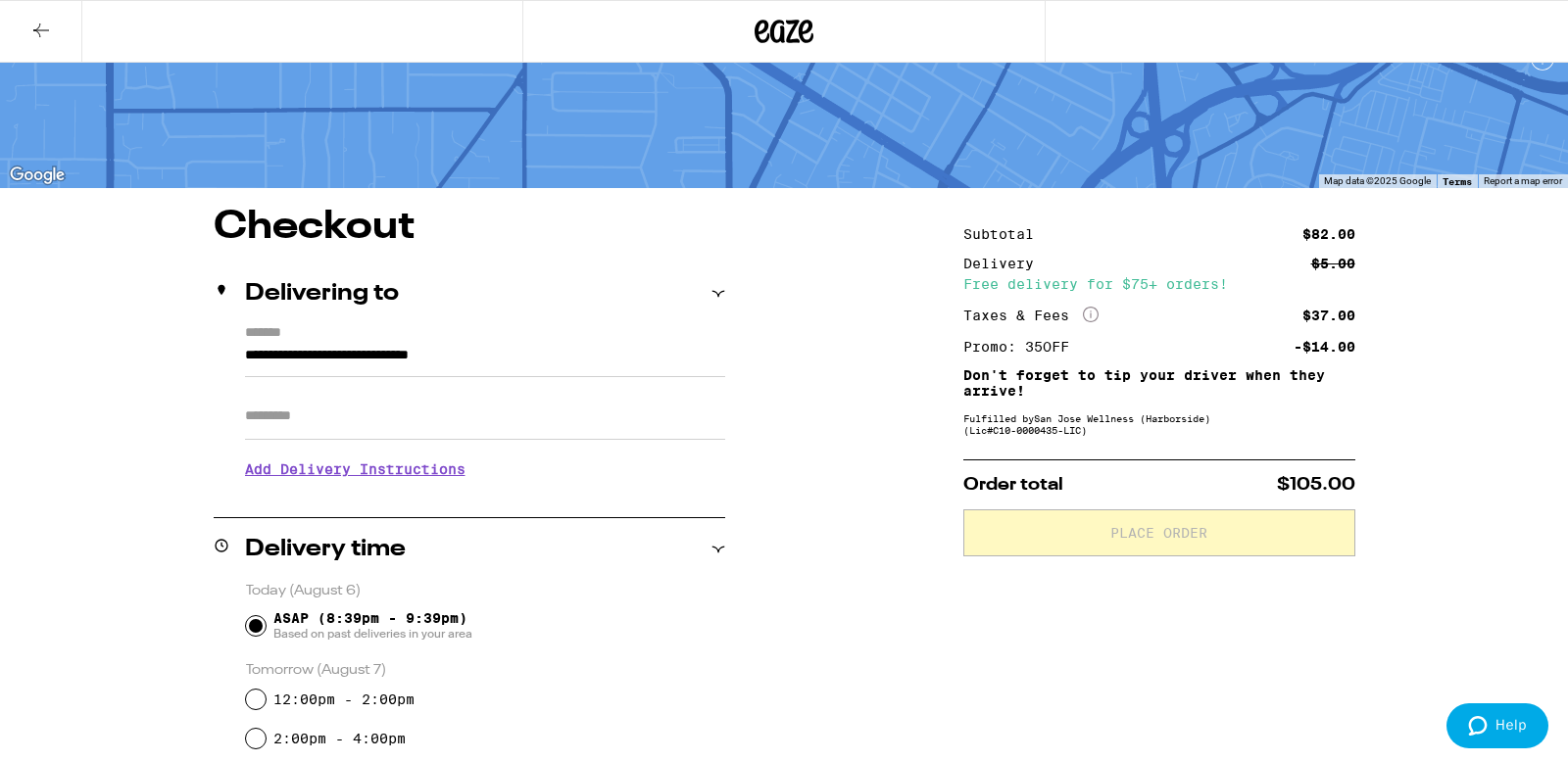 click on "Apt/Suite" at bounding box center [485, 416] 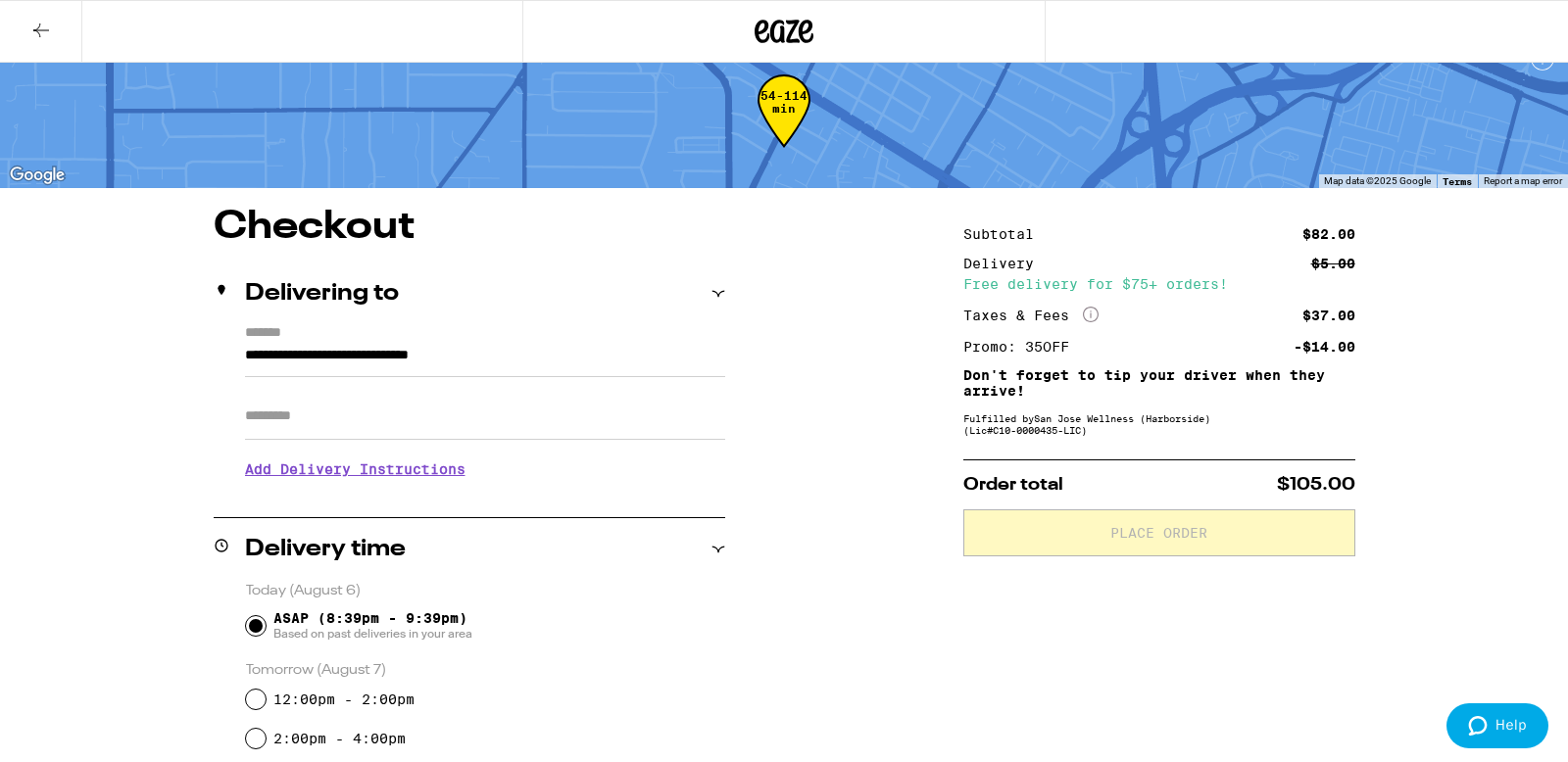type on "****" 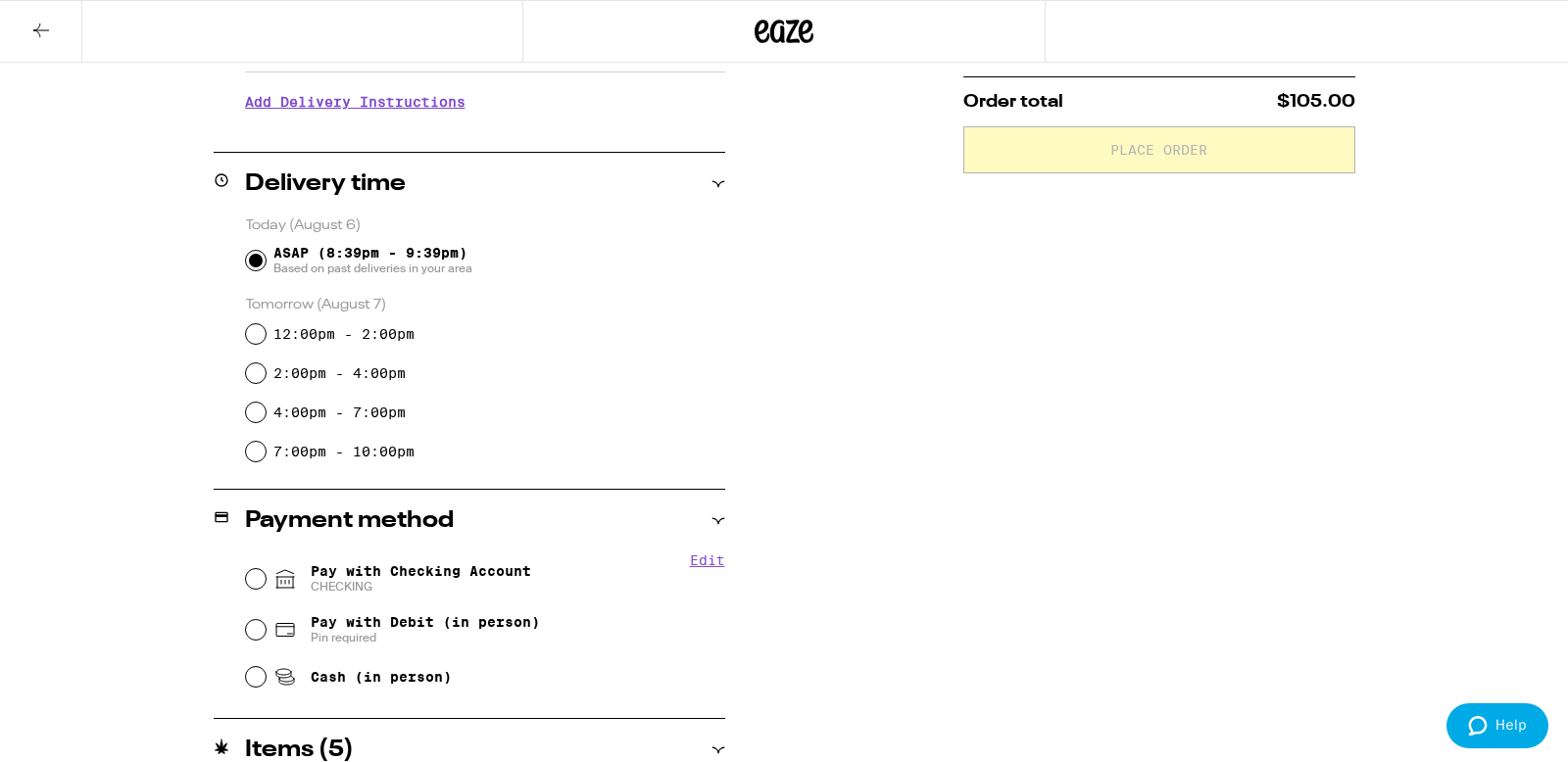 scroll, scrollTop: 477, scrollLeft: 0, axis: vertical 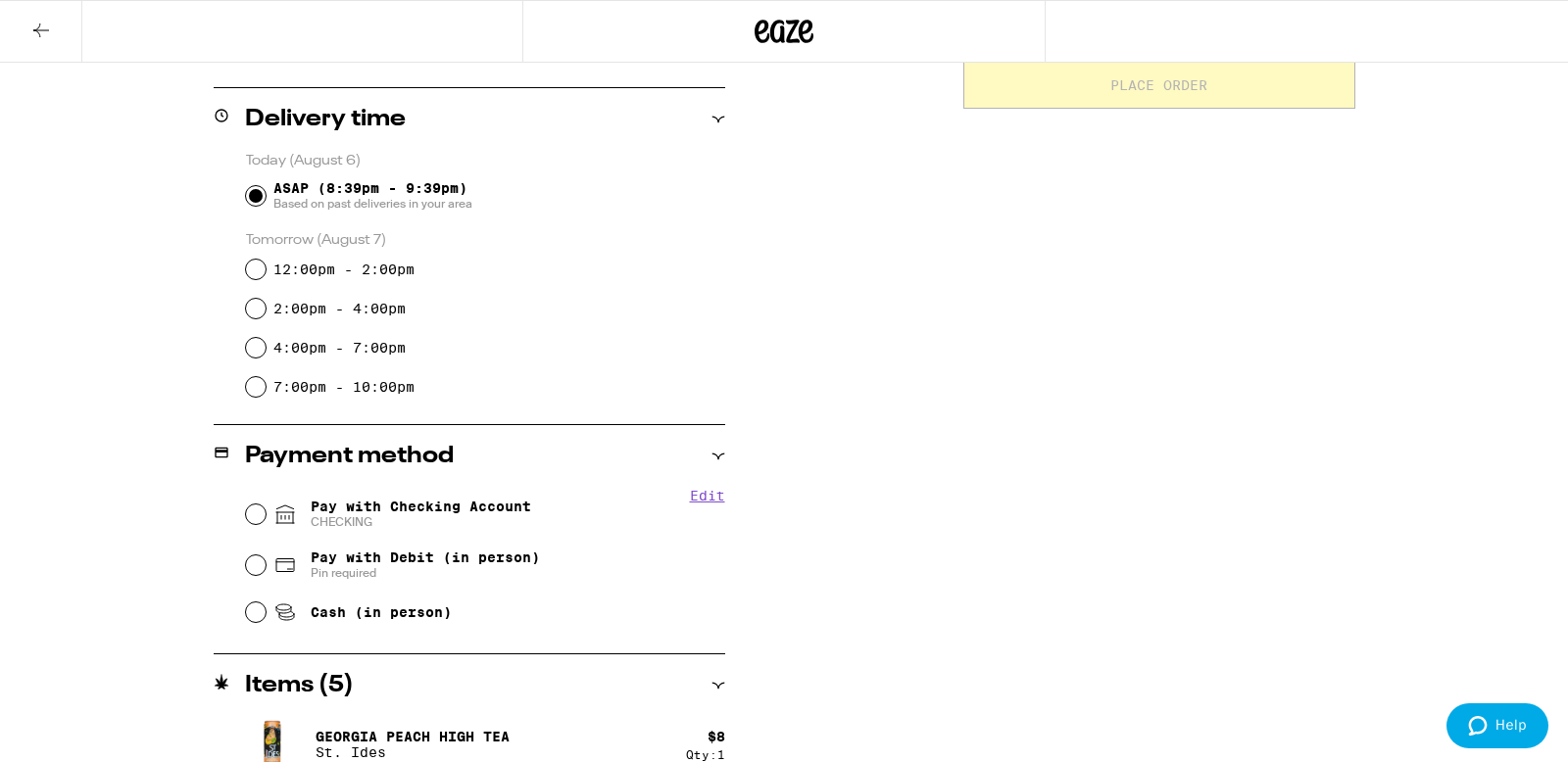 click on "Pay with Checking Account CHECKING" at bounding box center [420, 514] 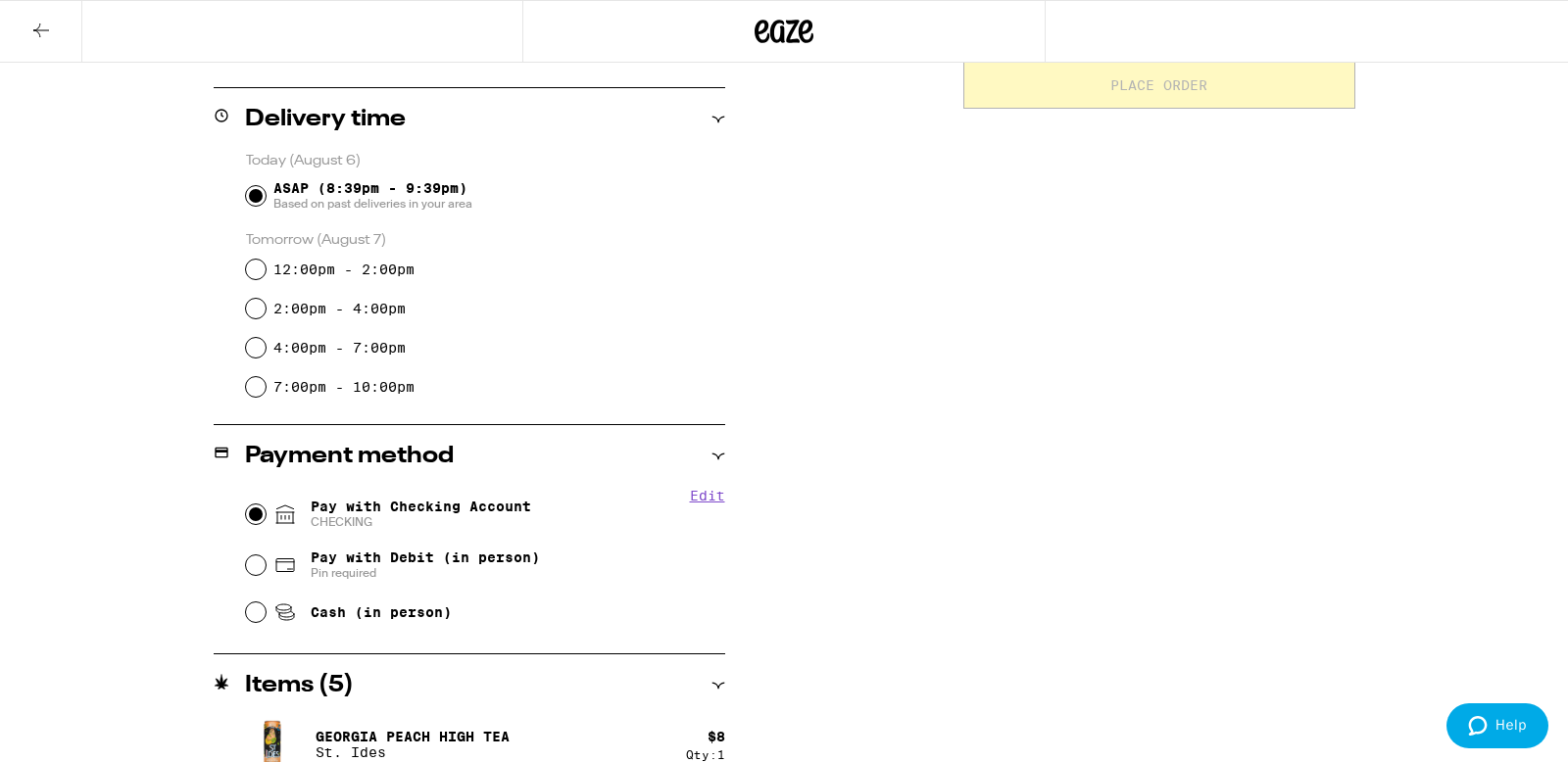 click on "Pay with Checking Account CHECKING" at bounding box center (256, 514) 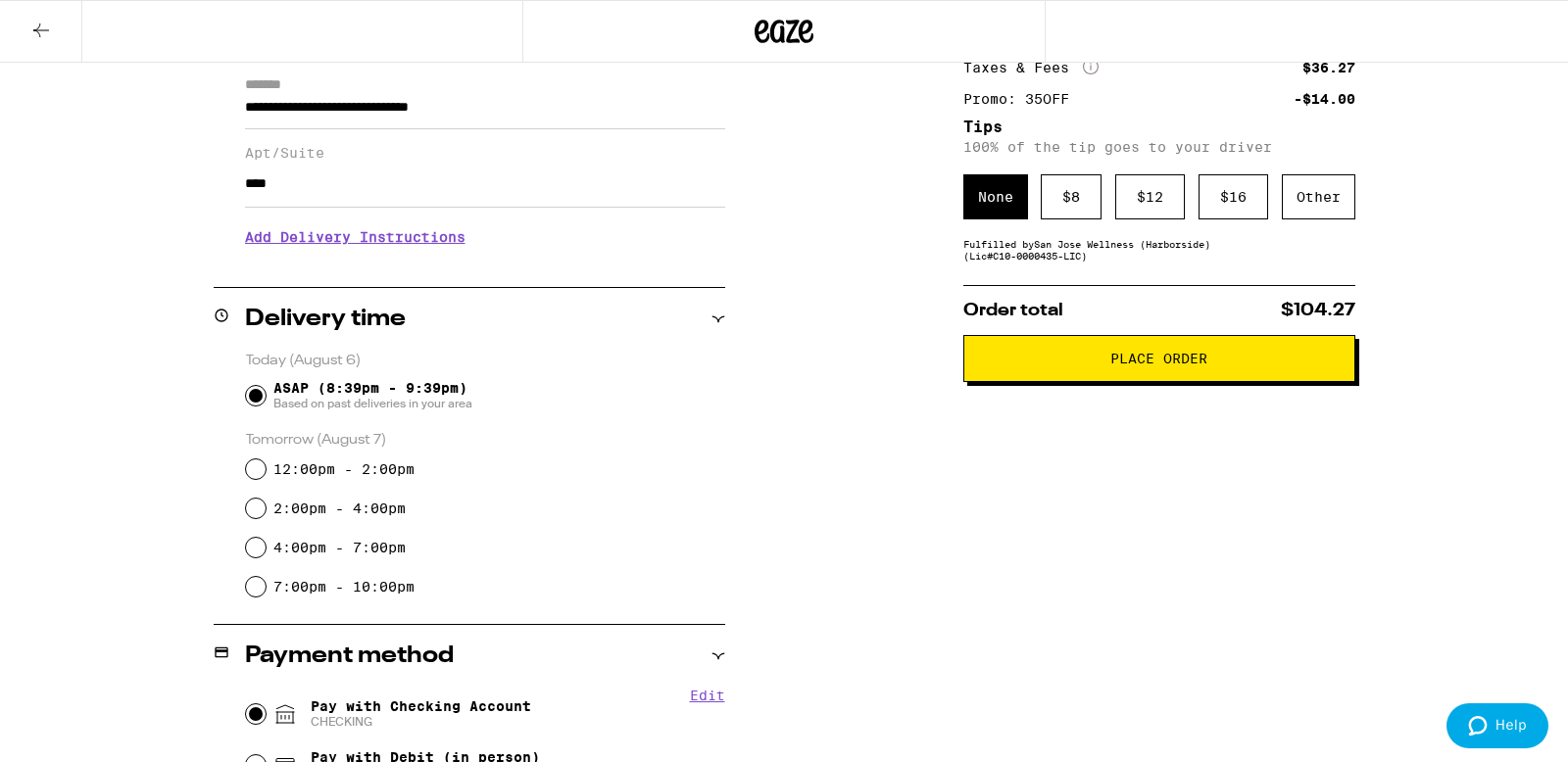 scroll, scrollTop: 0, scrollLeft: 0, axis: both 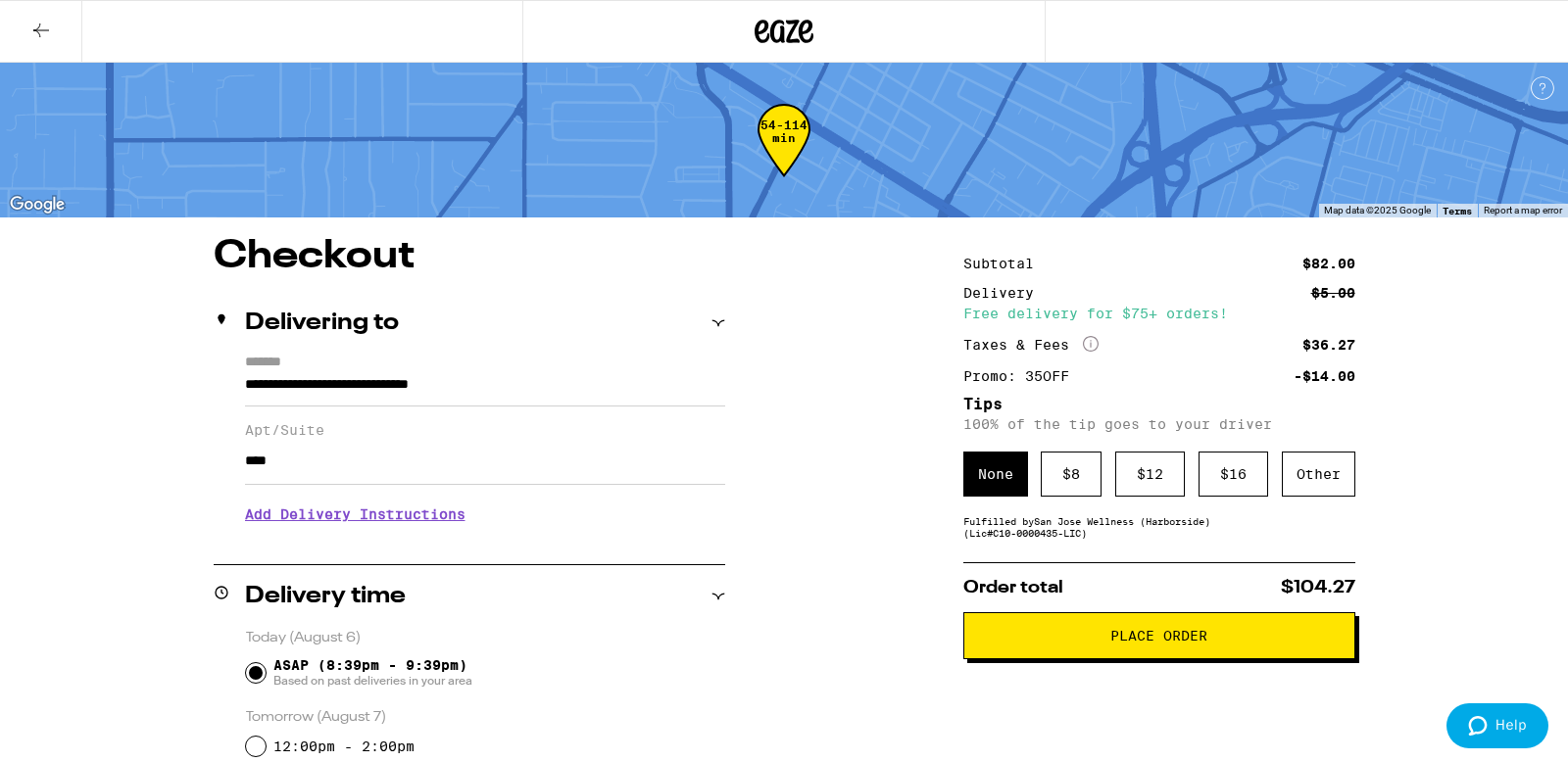 click on "Place Order" at bounding box center (1159, 636) 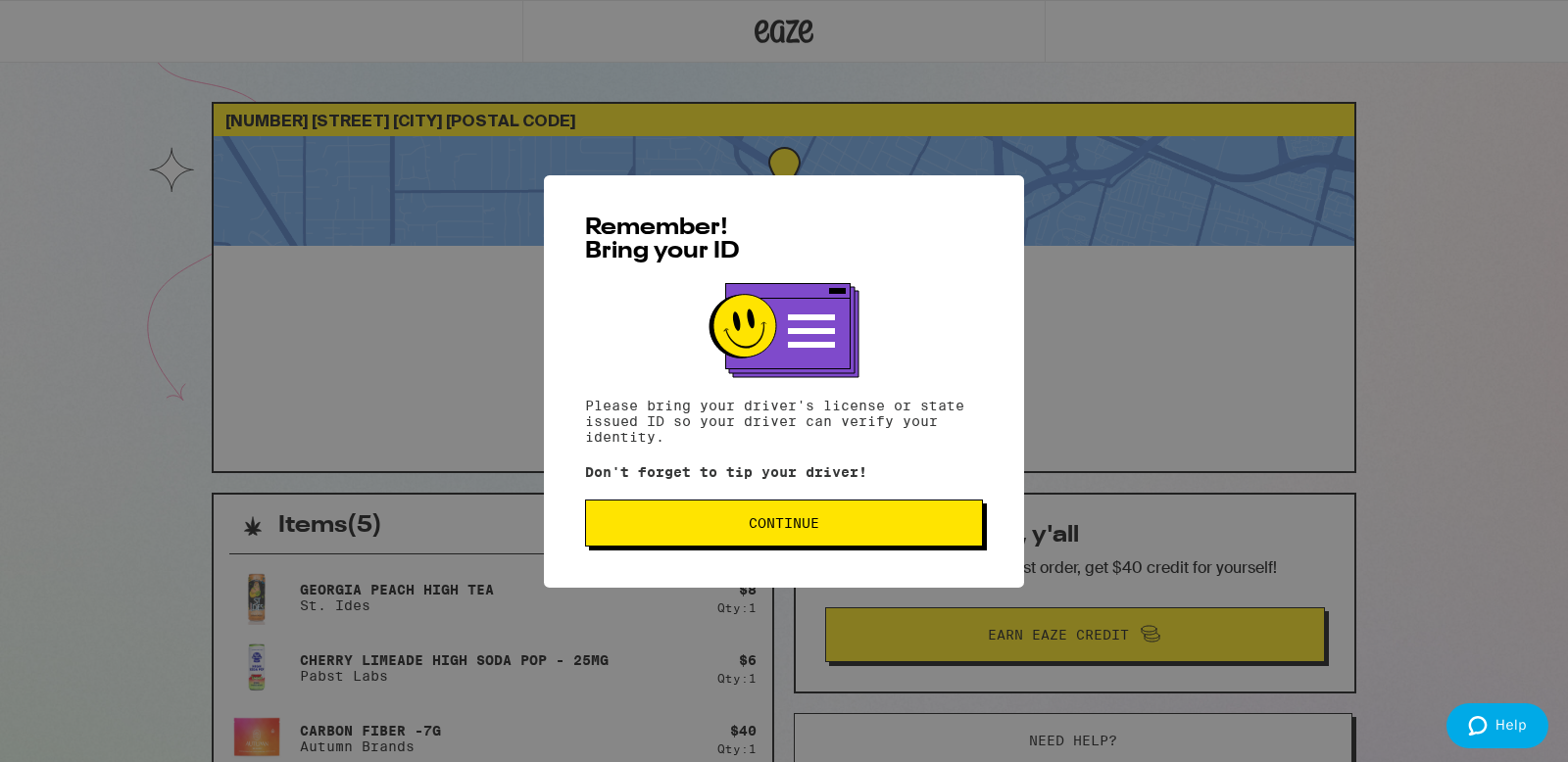 click on "Continue" at bounding box center (784, 523) 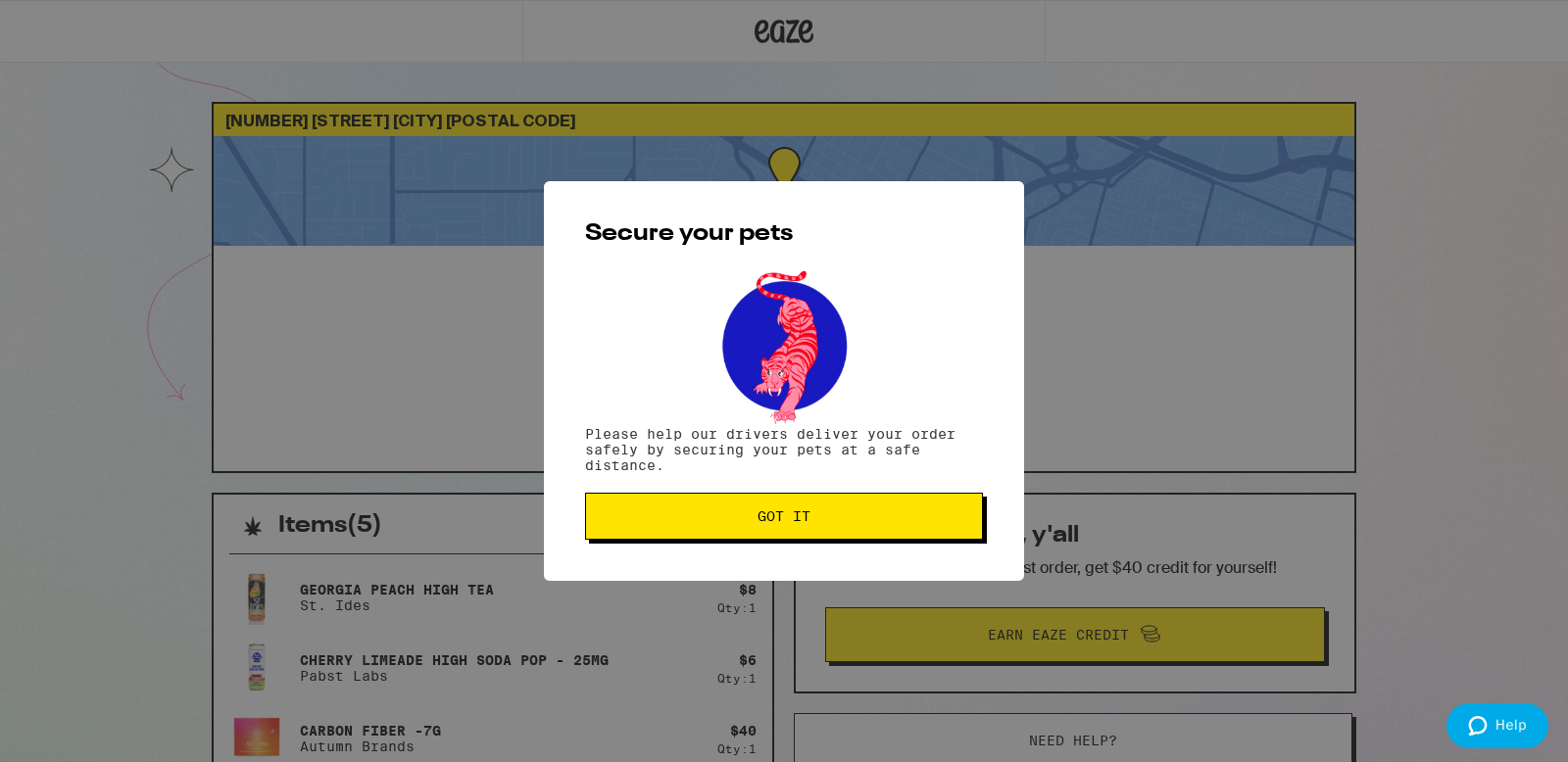 click on "Got it" at bounding box center [784, 516] 